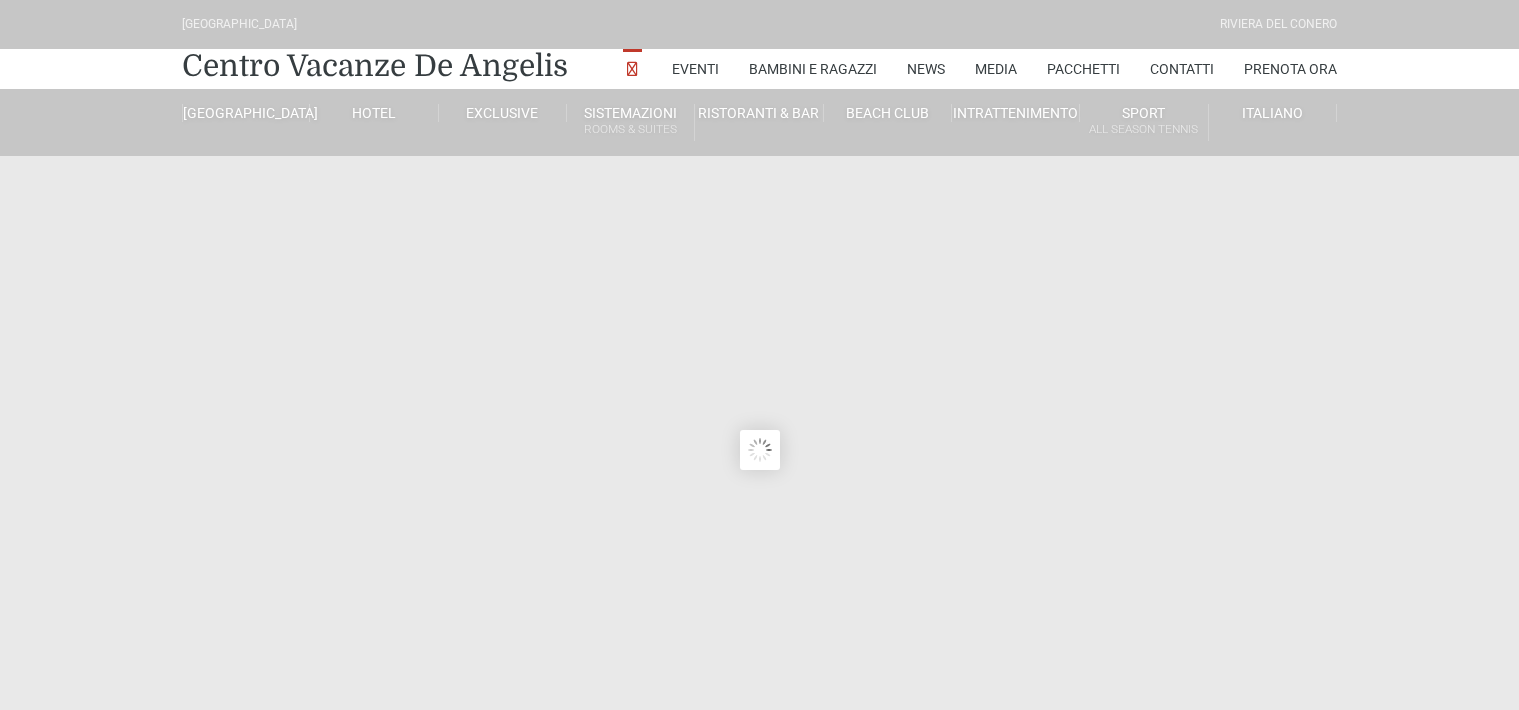 scroll, scrollTop: 0, scrollLeft: 0, axis: both 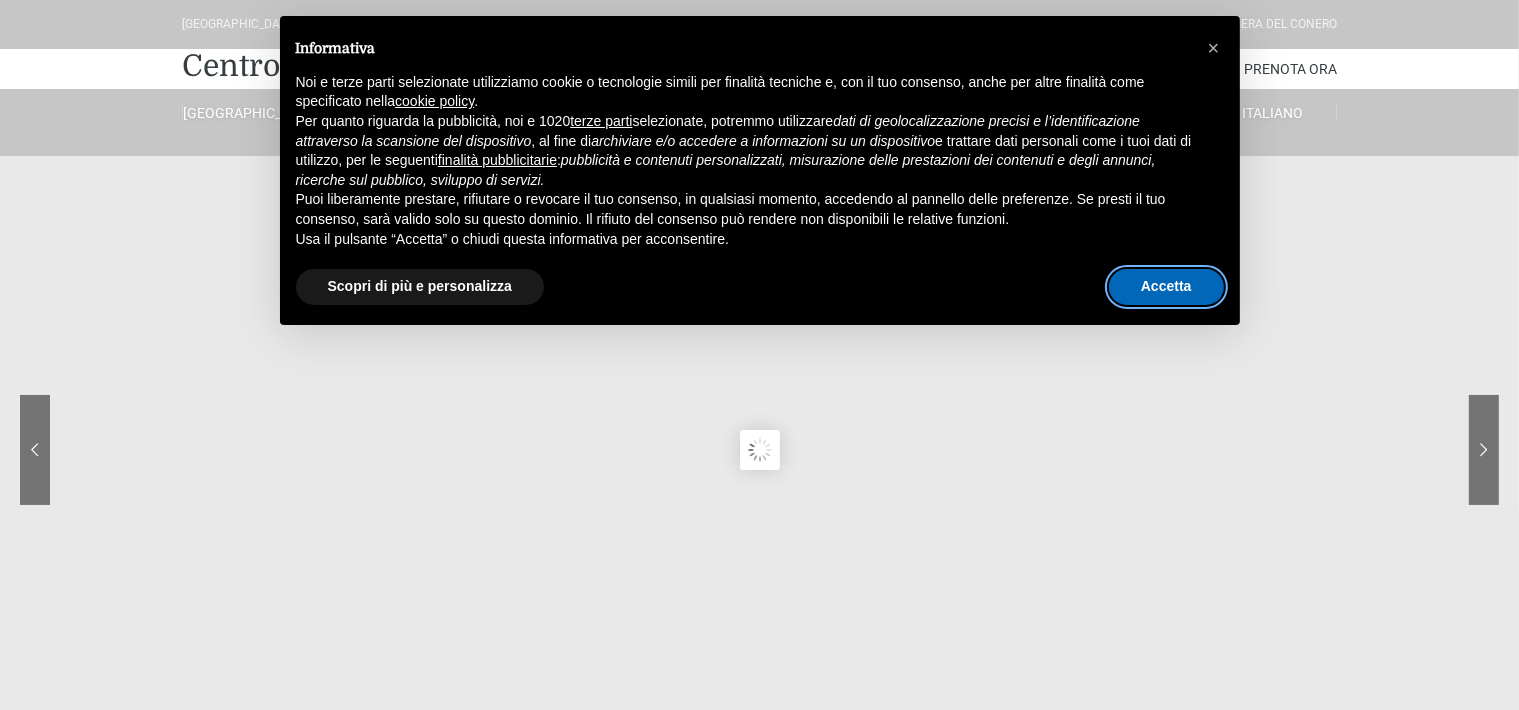 click on "Accetta" at bounding box center [1166, 287] 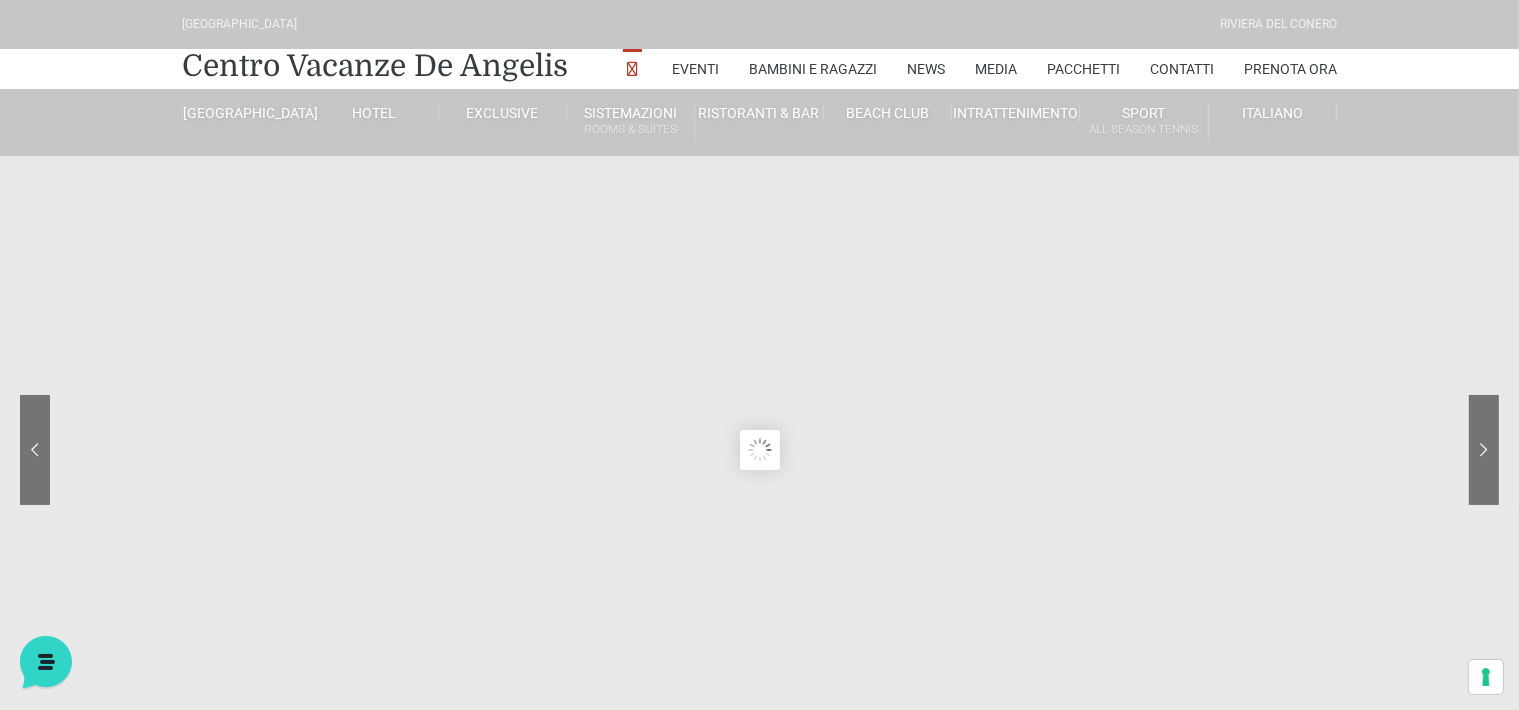 scroll, scrollTop: 0, scrollLeft: 0, axis: both 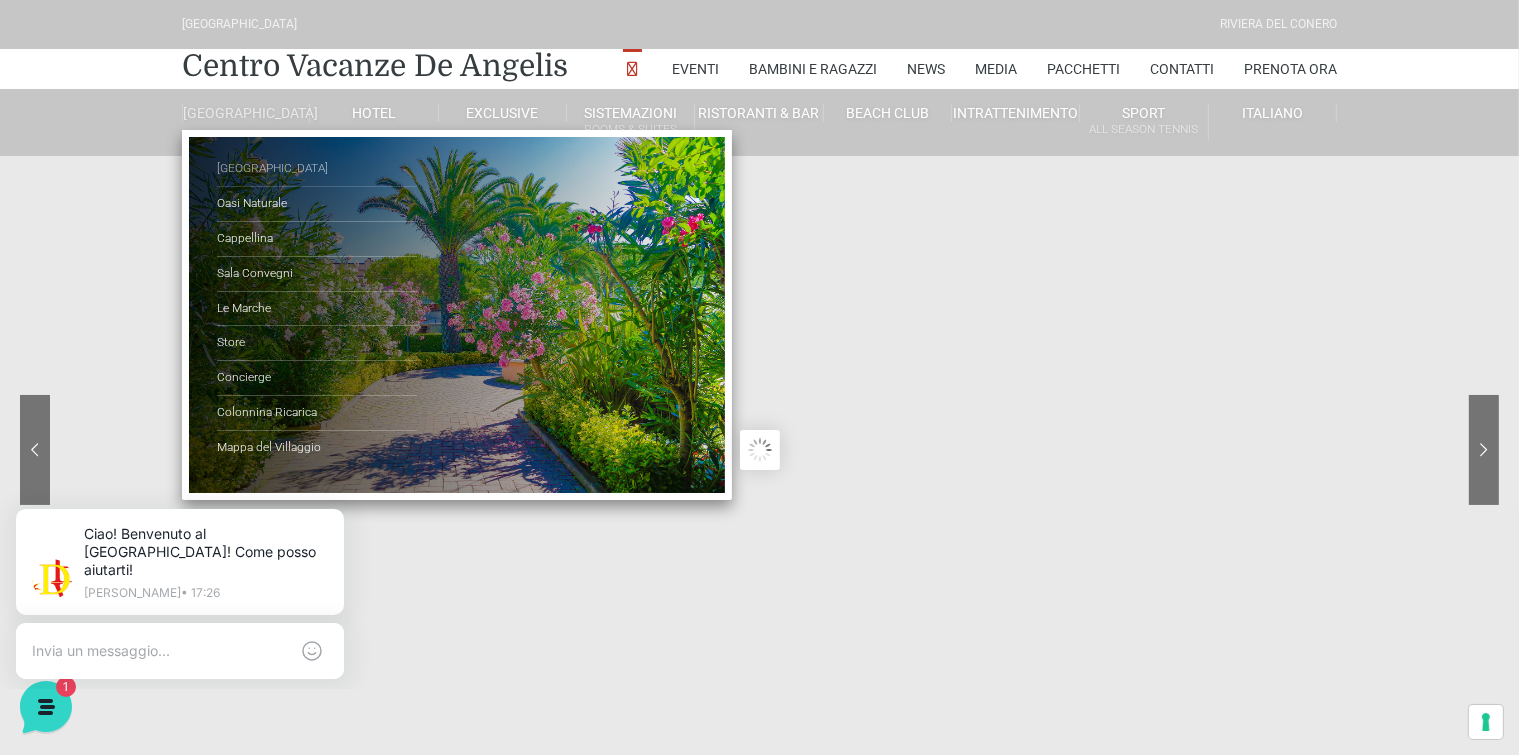 click on "[GEOGRAPHIC_DATA]" at bounding box center [317, 169] 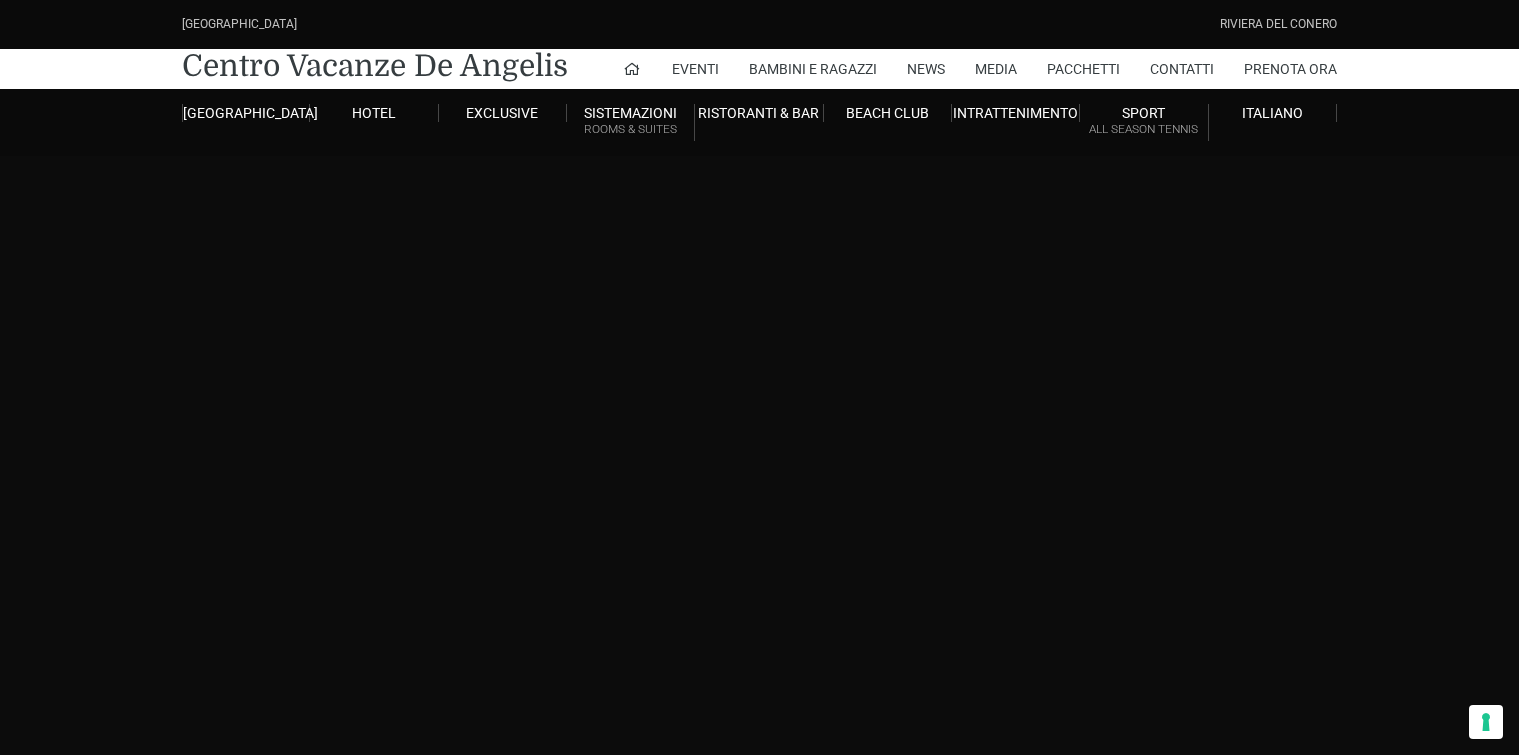 scroll, scrollTop: 0, scrollLeft: 0, axis: both 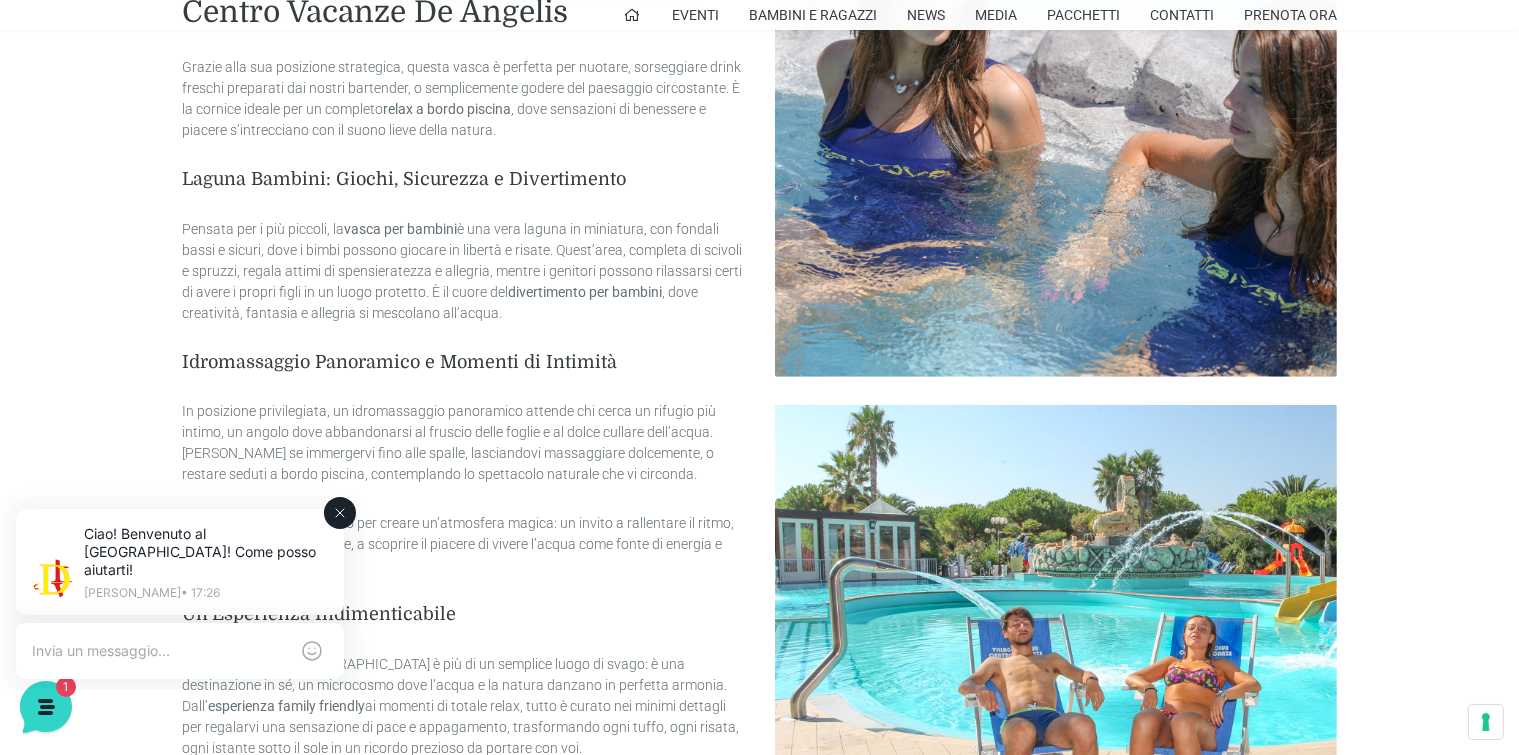 click at bounding box center (160, 650) 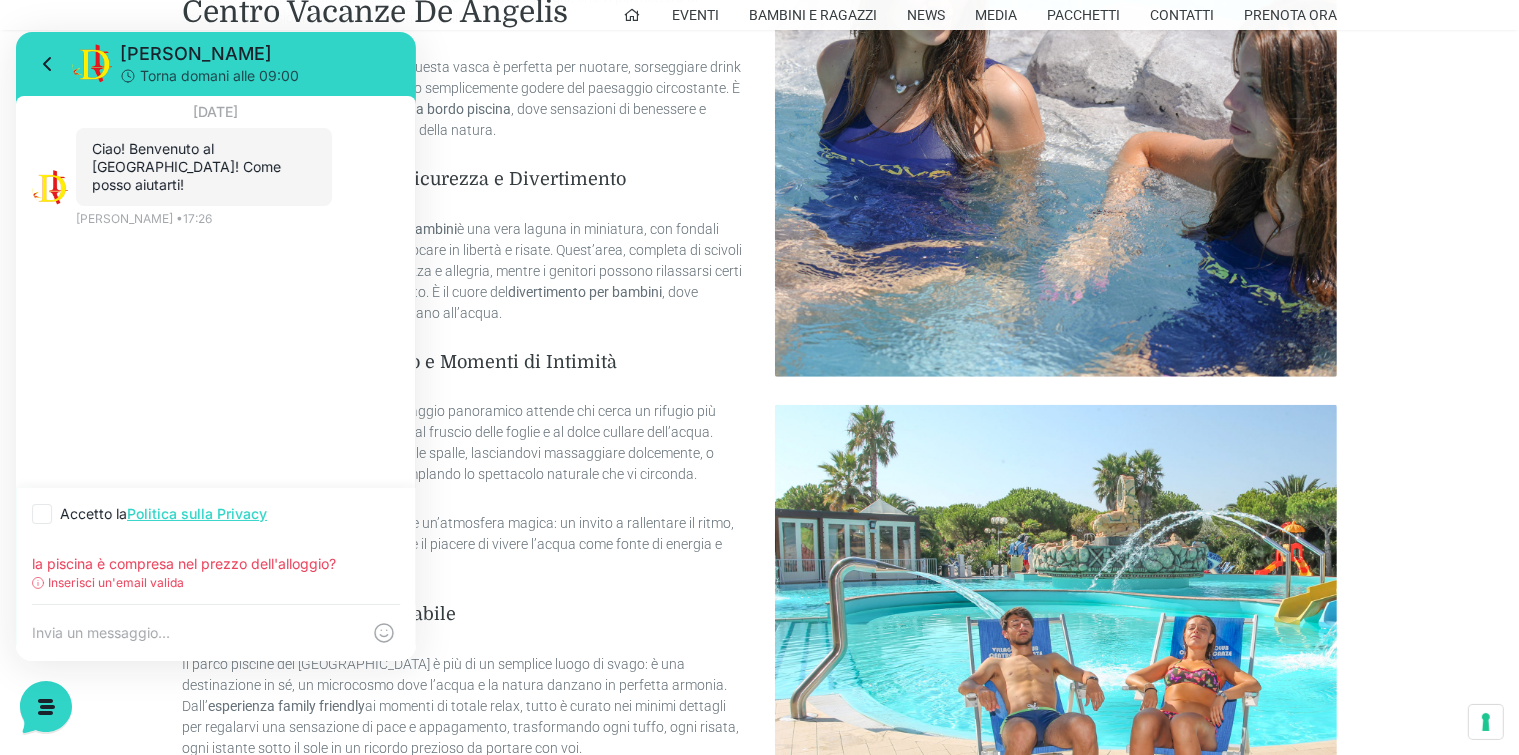 type on "la piscina è compresa nel prezzo dell'alloggio?" 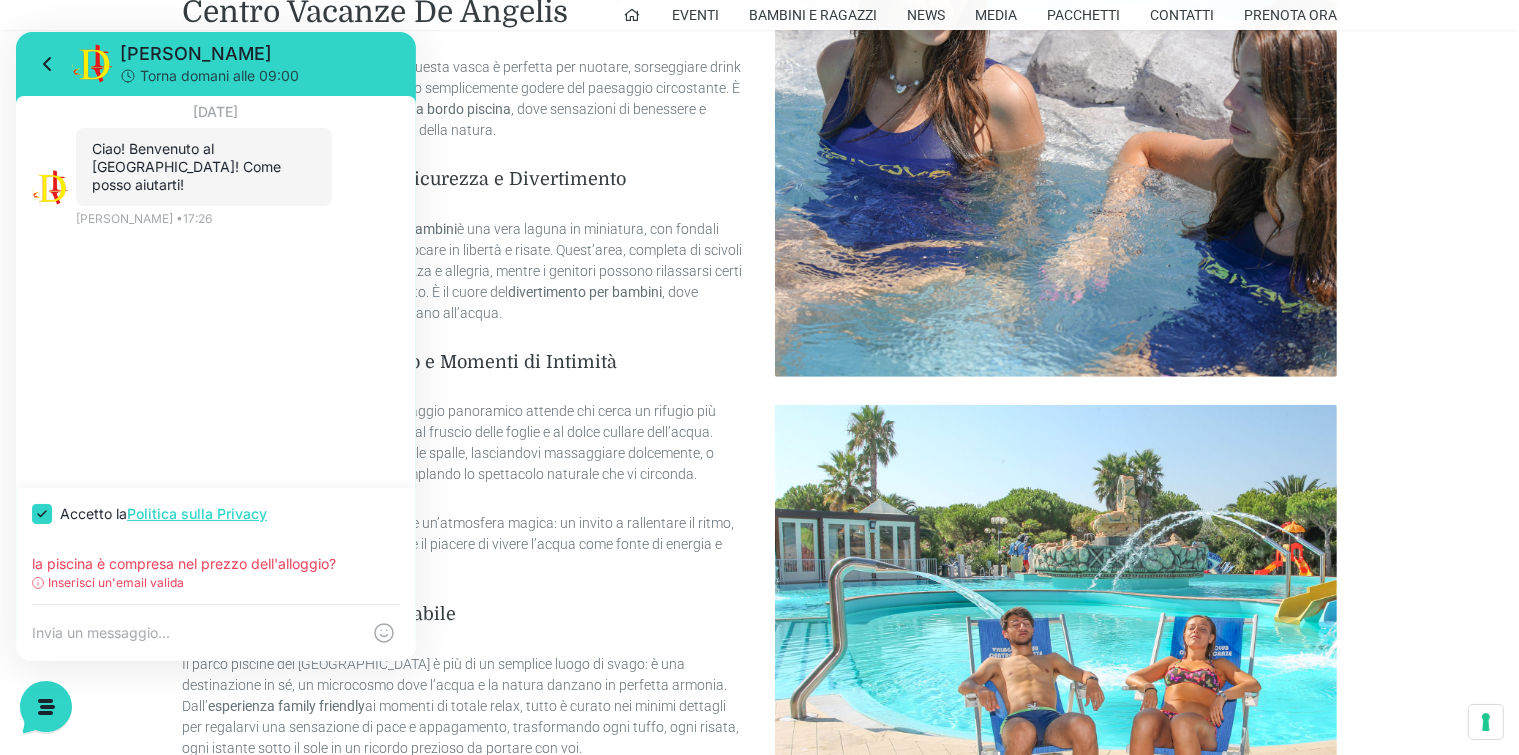 click at bounding box center [42, 514] 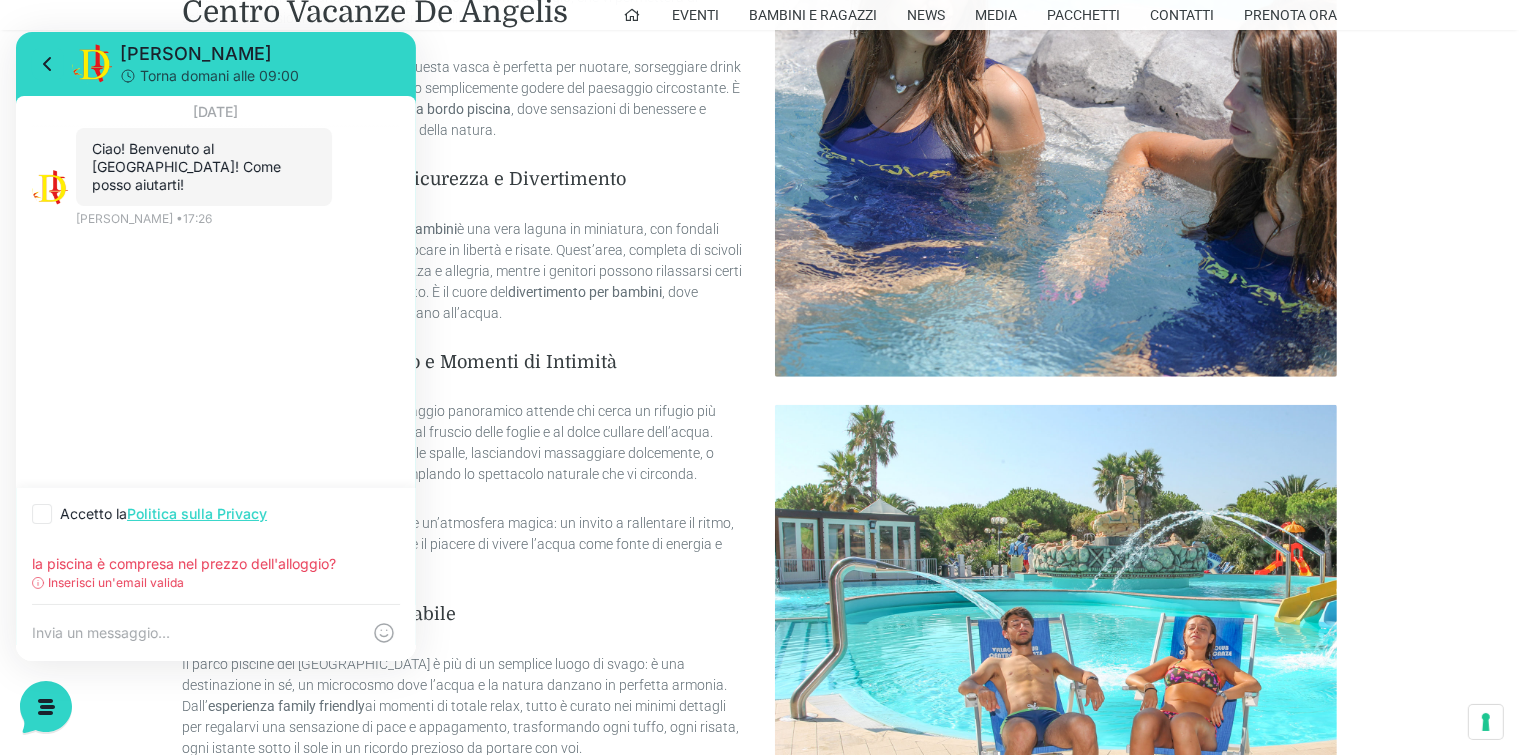 click at bounding box center (42, 514) 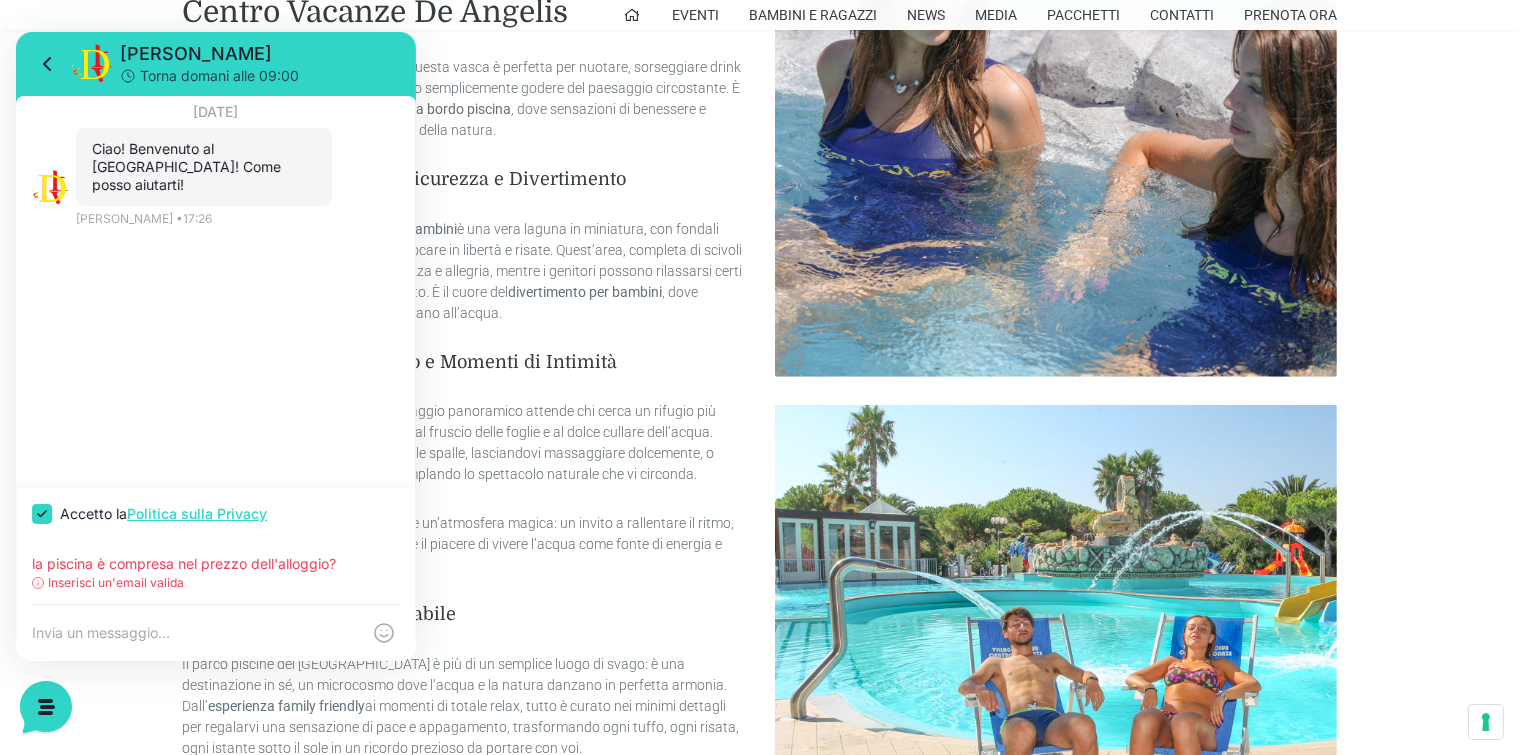 checkbox on "true" 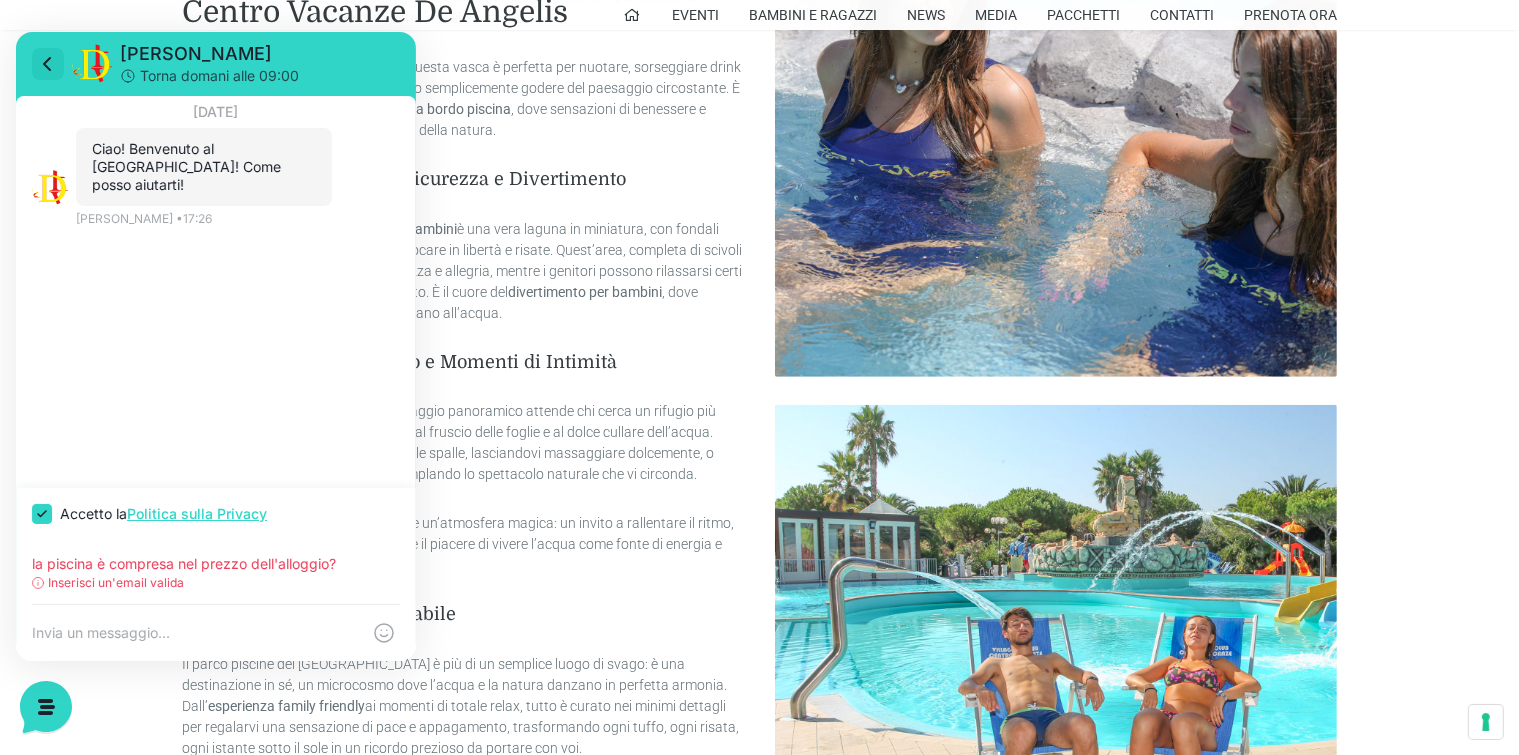 click 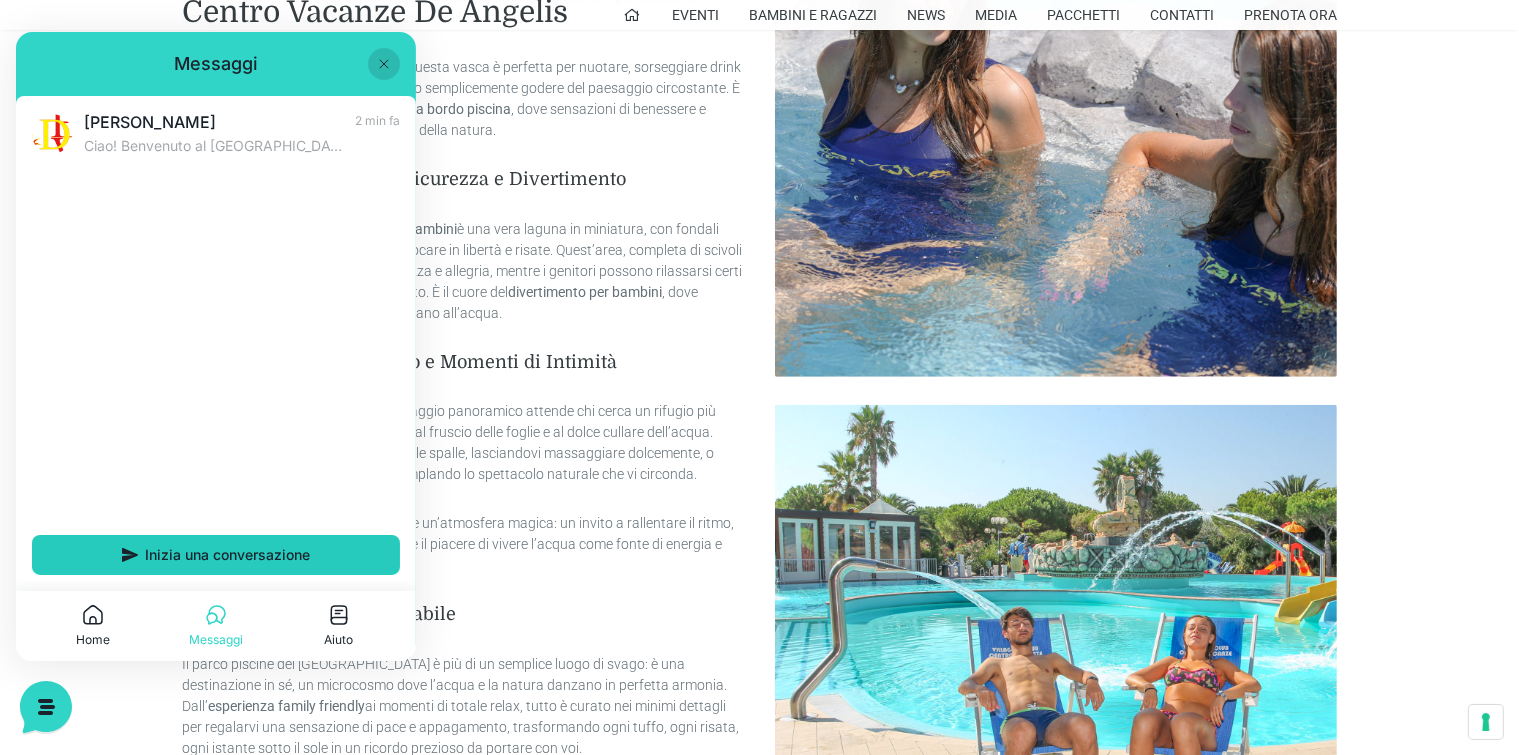 click on "Inizia una conversazione" at bounding box center [228, 555] 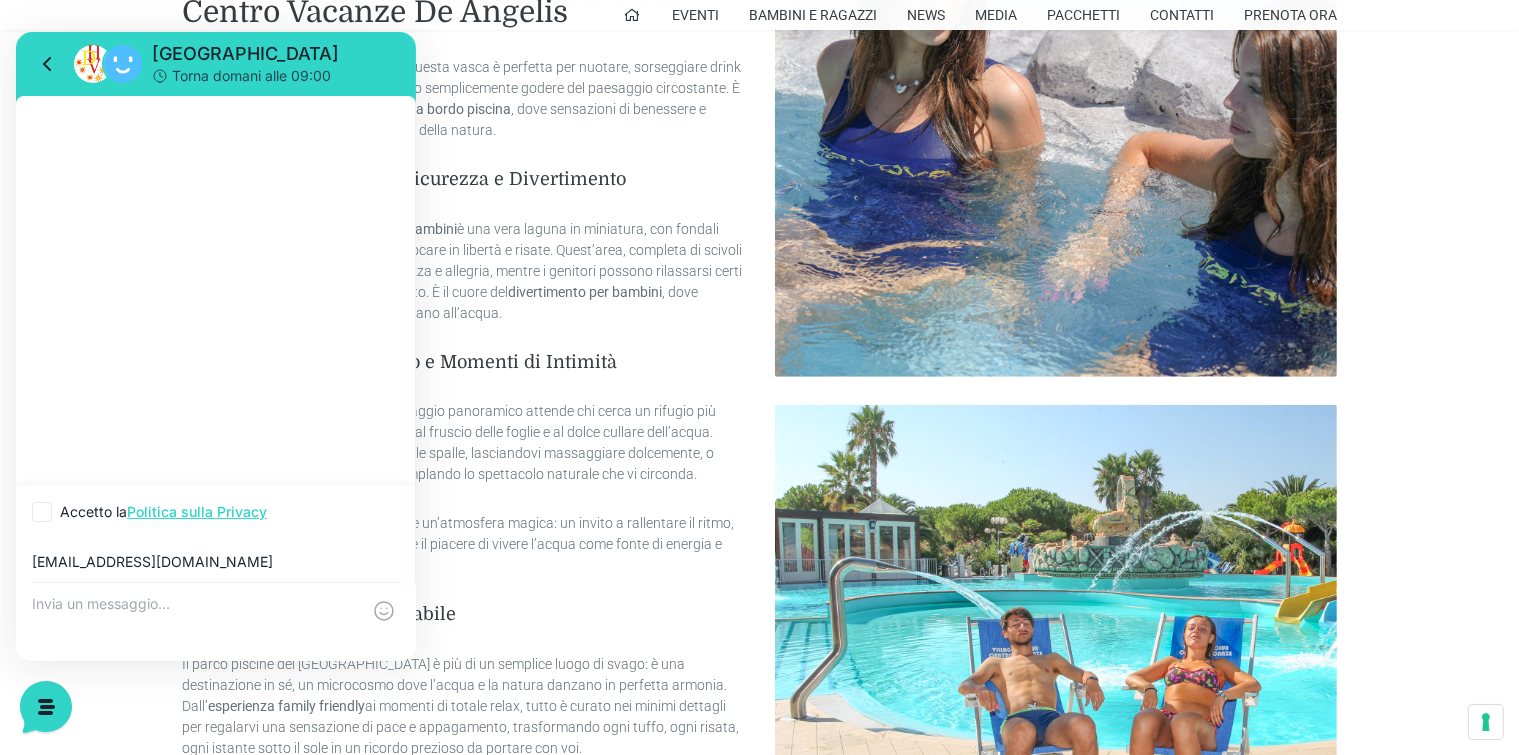 type on "86luciagalbusera@gmail.com" 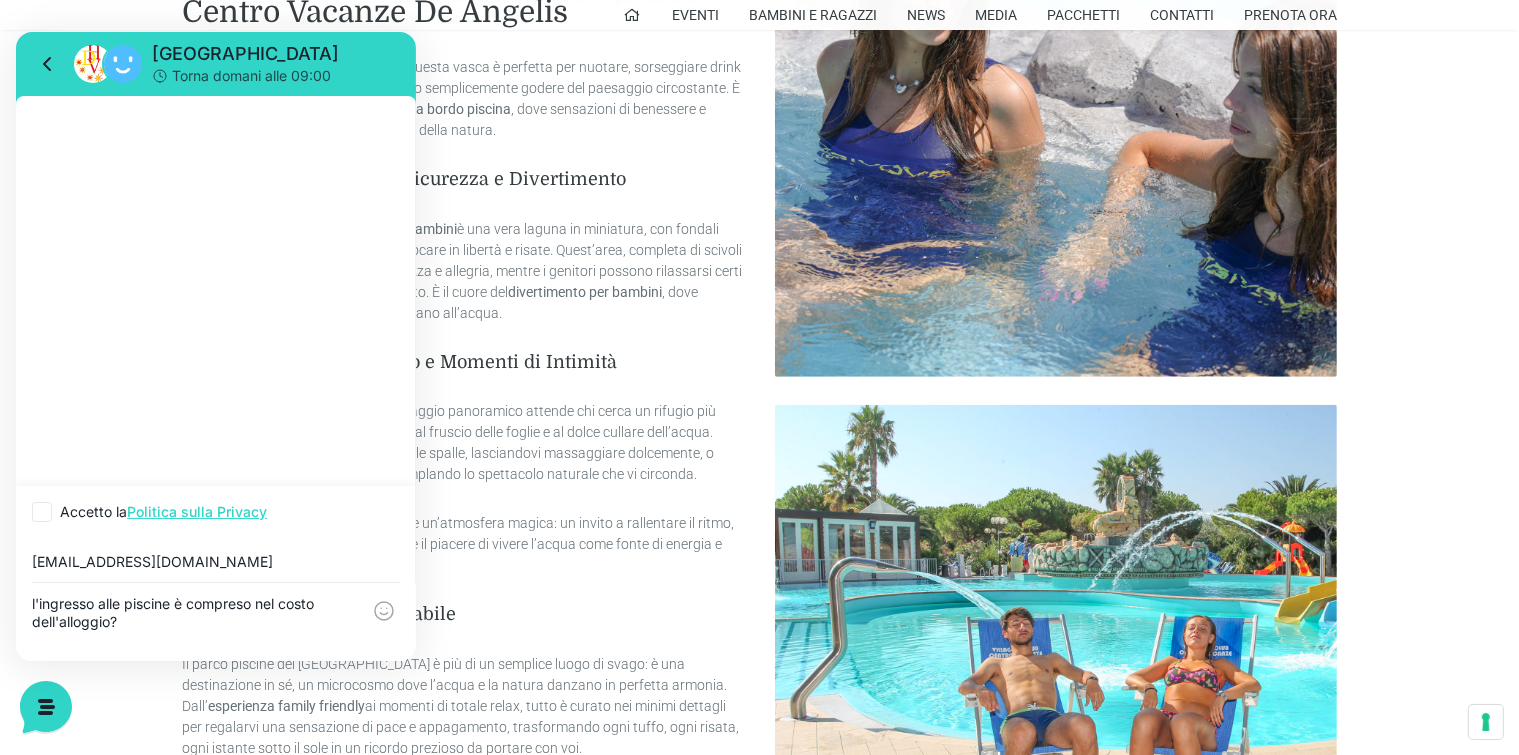 type on "l'ingresso alle piscine è compreso nel costo dell'alloggio?" 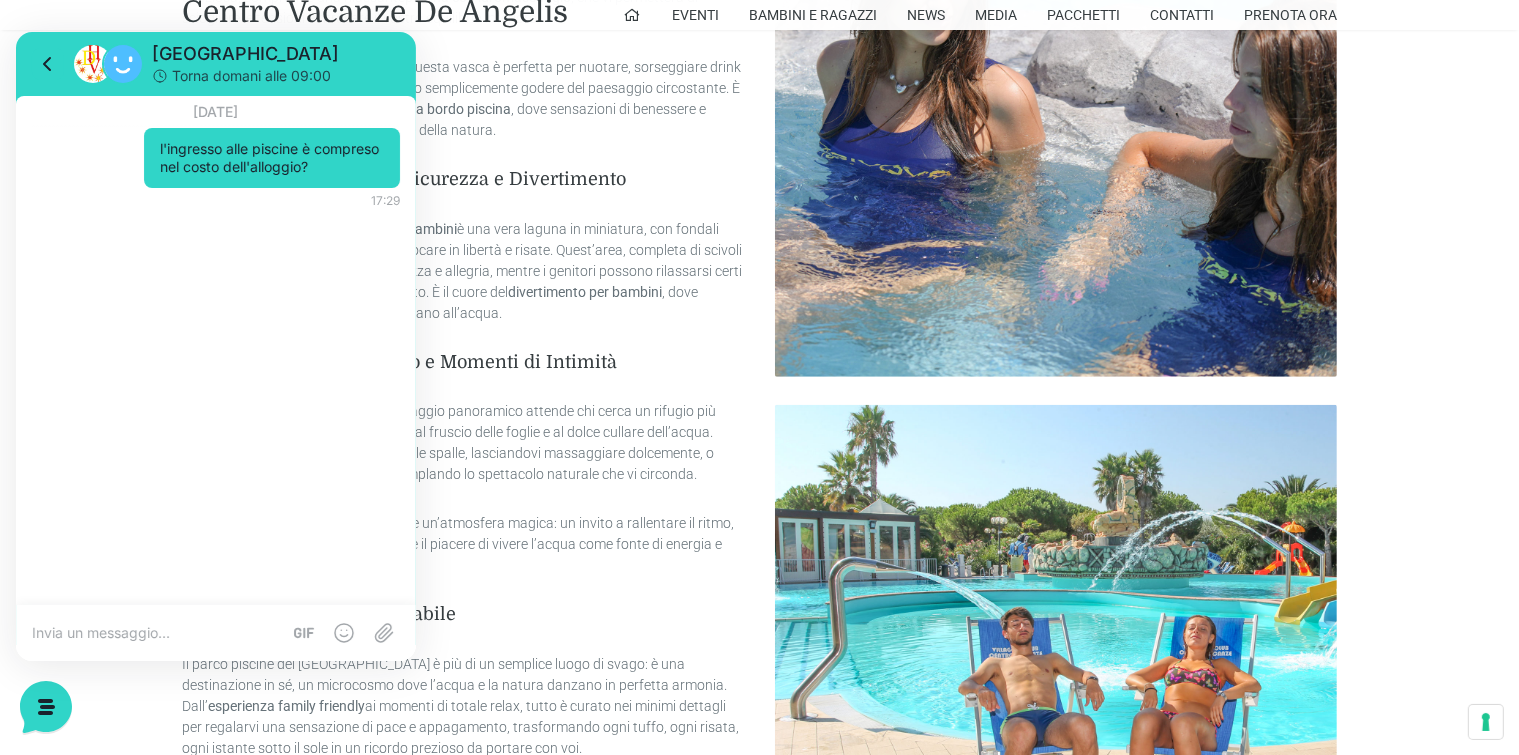 click on "Parco Piscine
situato tra   centinaia di piante in un contesto rilassante e suggestivo, è collocato il parco piscine del  Centro Vacanze Resort .
Un vero e proprio  parco piscine attrezzato , concepito per regalare un’esperienza di puro benessere e divertimento ad ospiti di ogni età. Immaginate un’oasi verde, dove acqua cristallina, giochi d’acqua e angoli dedicati al relax si fondono armoniosamente per creare un’atmosfera unica e indimenticabile.
Paradiso di Acqua e Natura
In questo  ambiente sicuro e sorvegliato , le piscine non sono semplici vasche, ma autentiche opere d’arte inserite in un giardino lussureggiante. Vi attendono  scivoli e giochi d’acqua , fontane scenografiche,  animazione in piscina  e aree riparate dall’ombra degli alberi, perfette per distendersi con un buon libro o per godere di un momento di quiete.
L’ area solarium e lettini esperienza family friendly , dove ogni membro della famiglia trova il proprio spazio di felicità, comfort e divertimento." at bounding box center (463, 186) 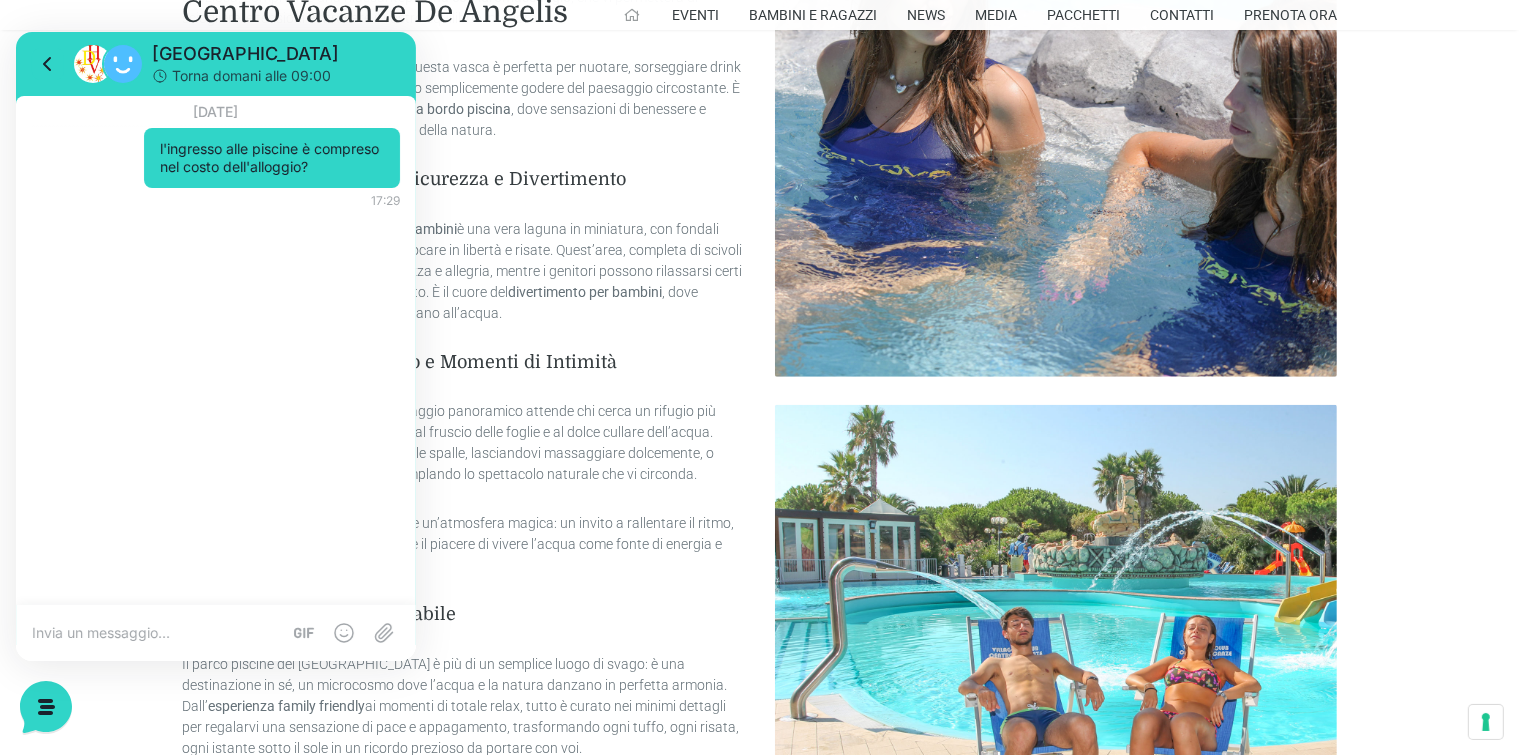 click at bounding box center [632, 15] 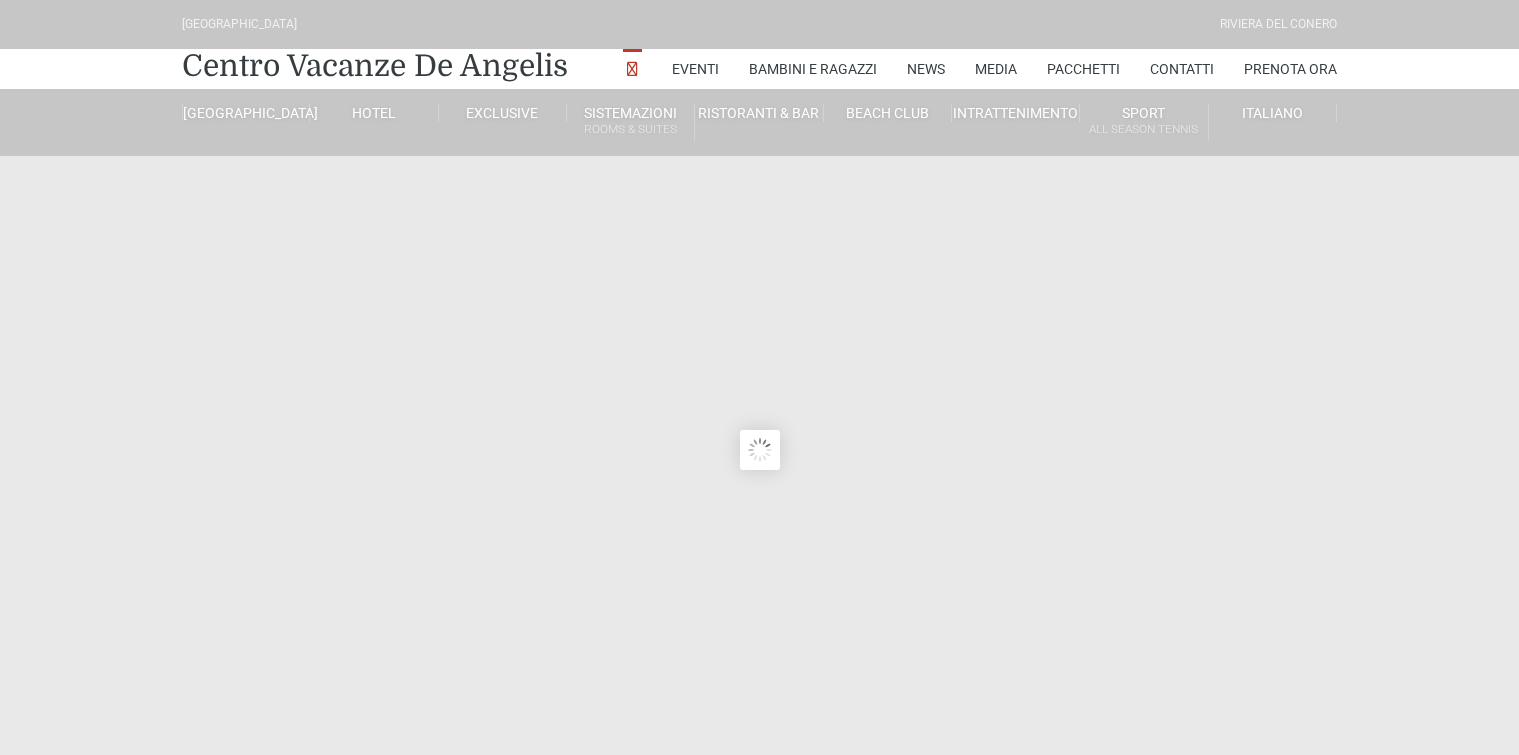 click on "Pacchetti" at bounding box center [1083, 69] 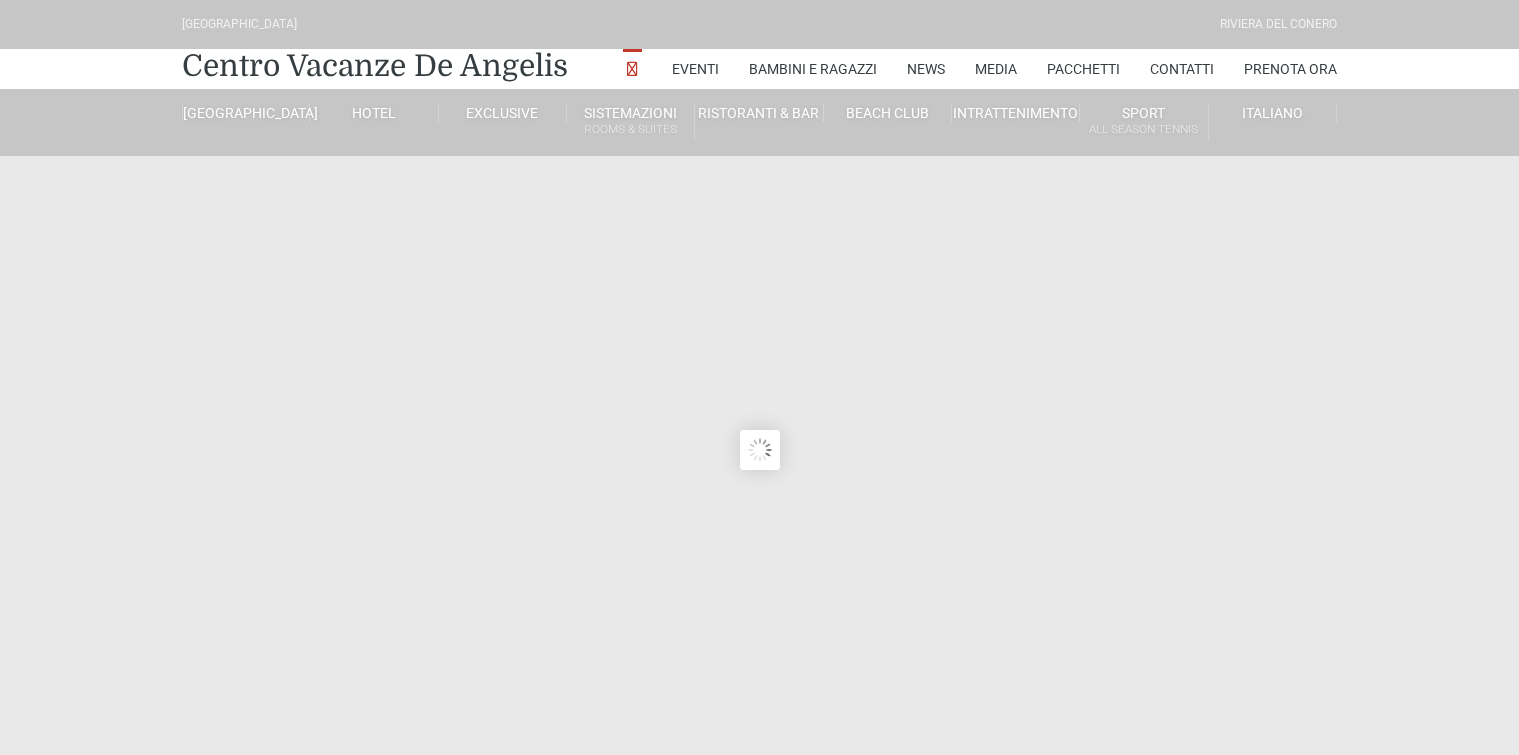 scroll, scrollTop: 0, scrollLeft: 0, axis: both 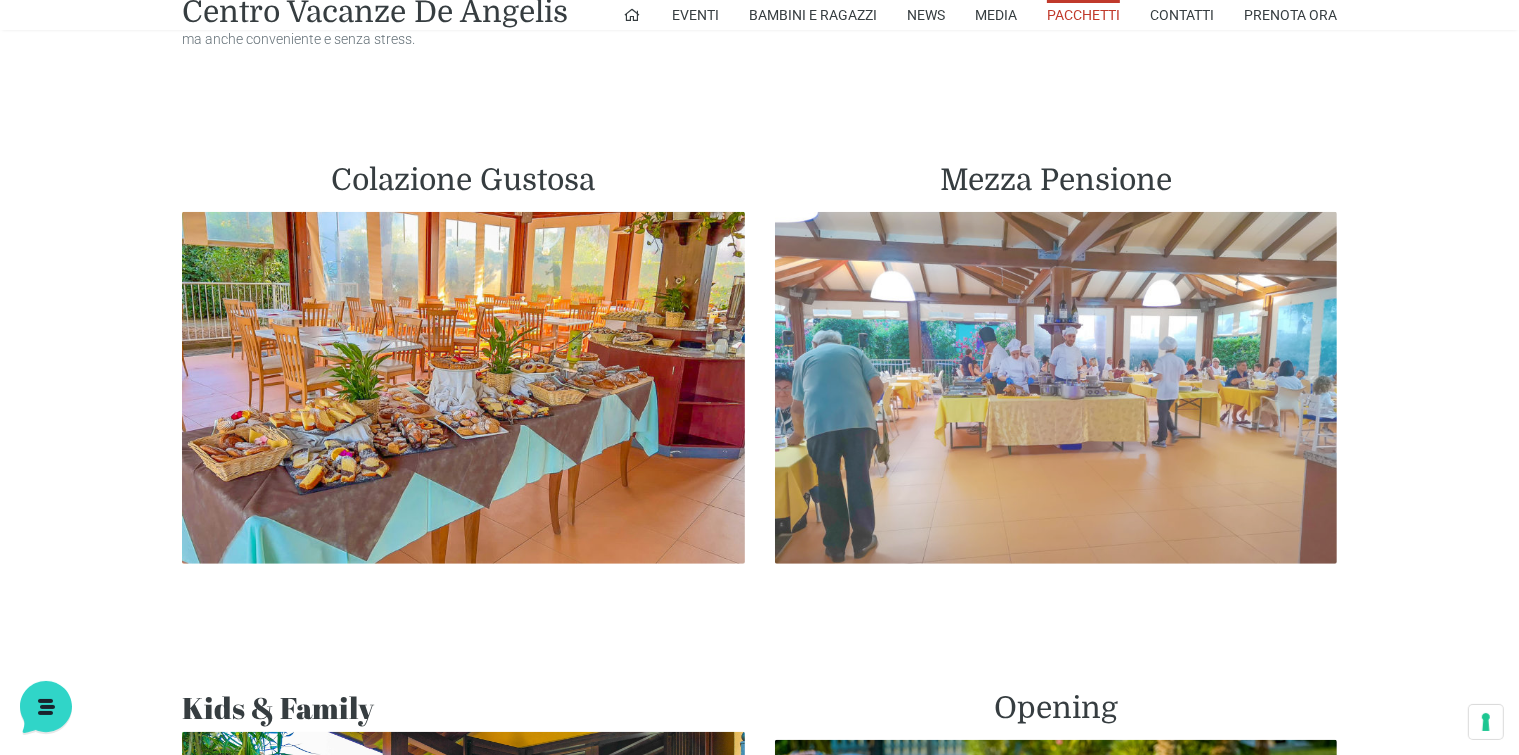click at bounding box center (1056, 388) 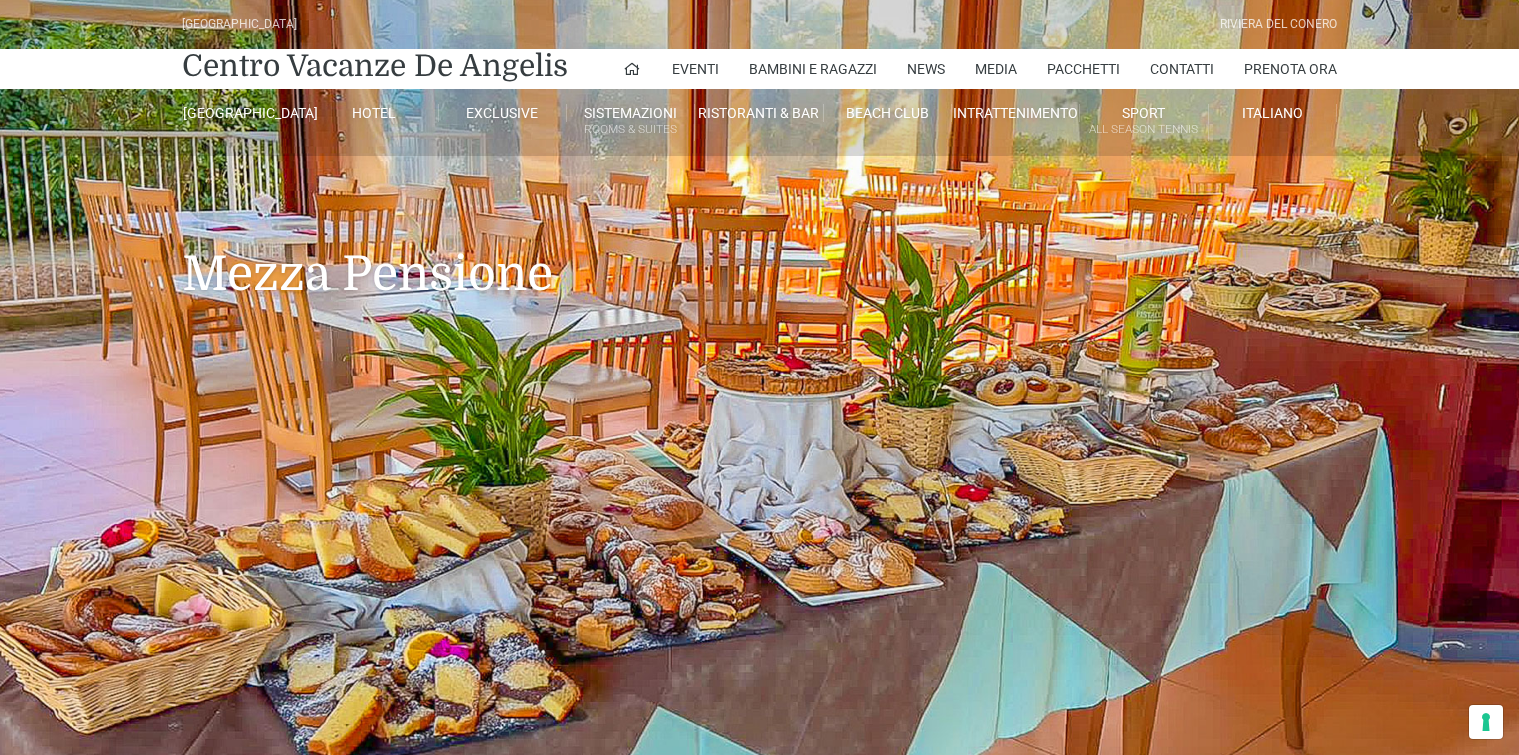 scroll, scrollTop: 0, scrollLeft: 0, axis: both 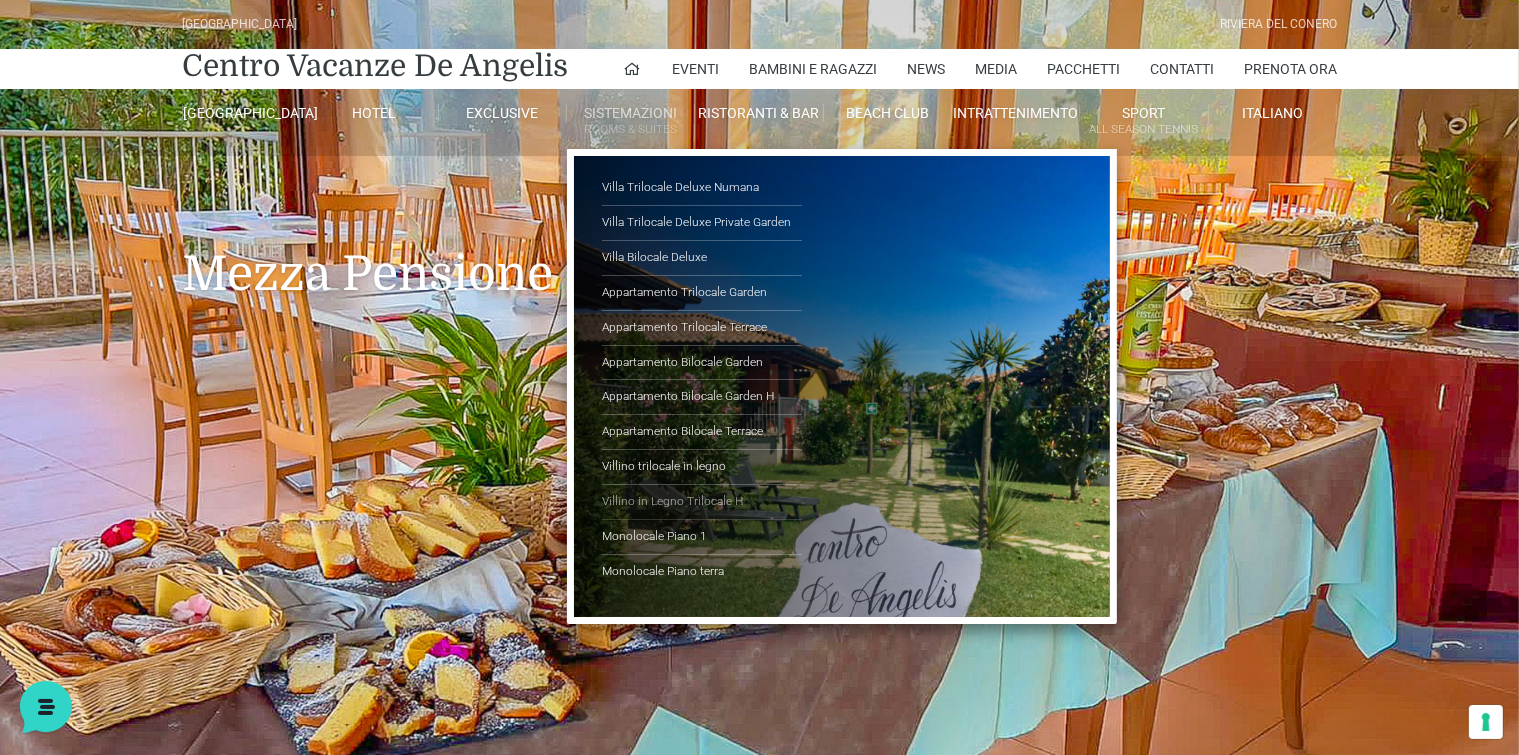 click on "Villino in Legno Trilocale H" at bounding box center (702, 502) 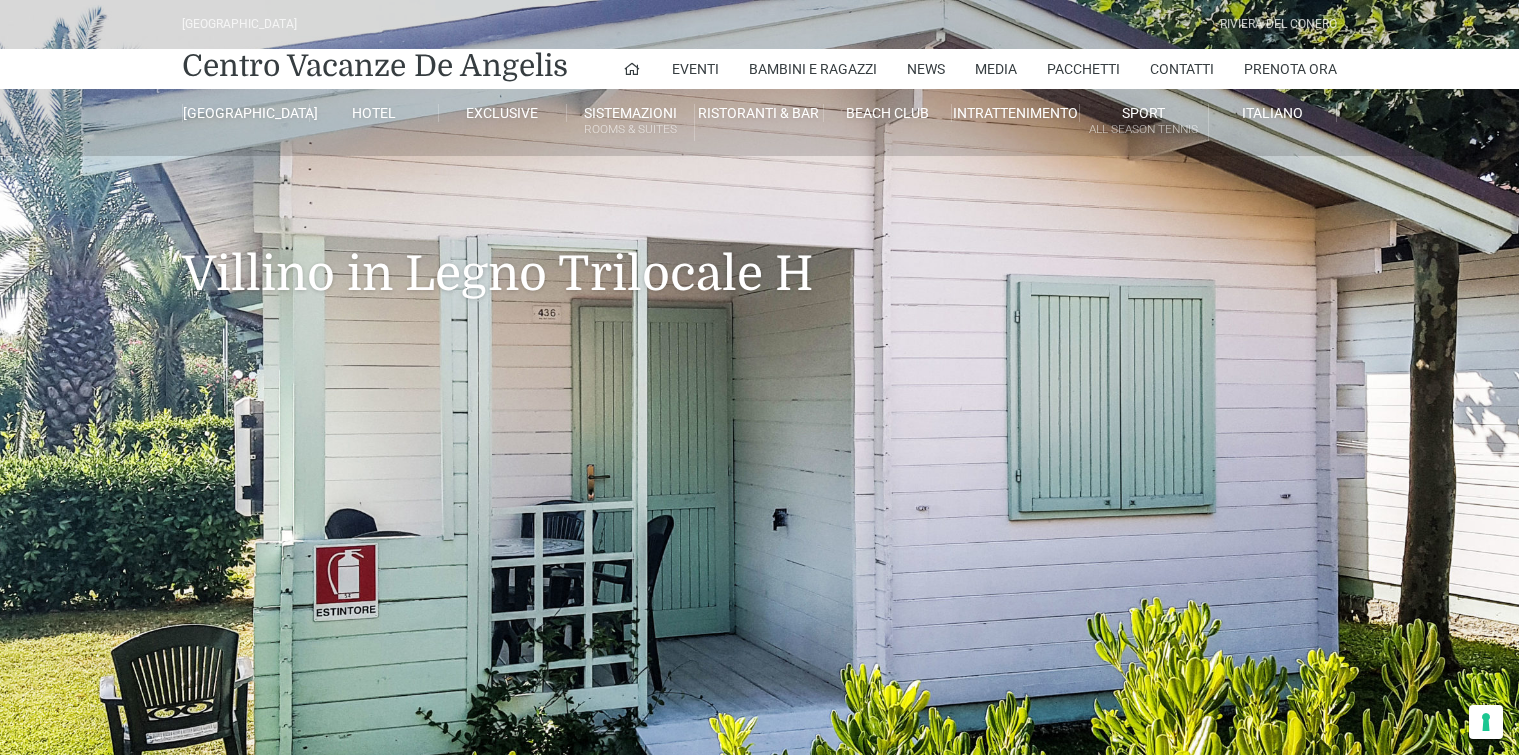 scroll, scrollTop: 0, scrollLeft: 0, axis: both 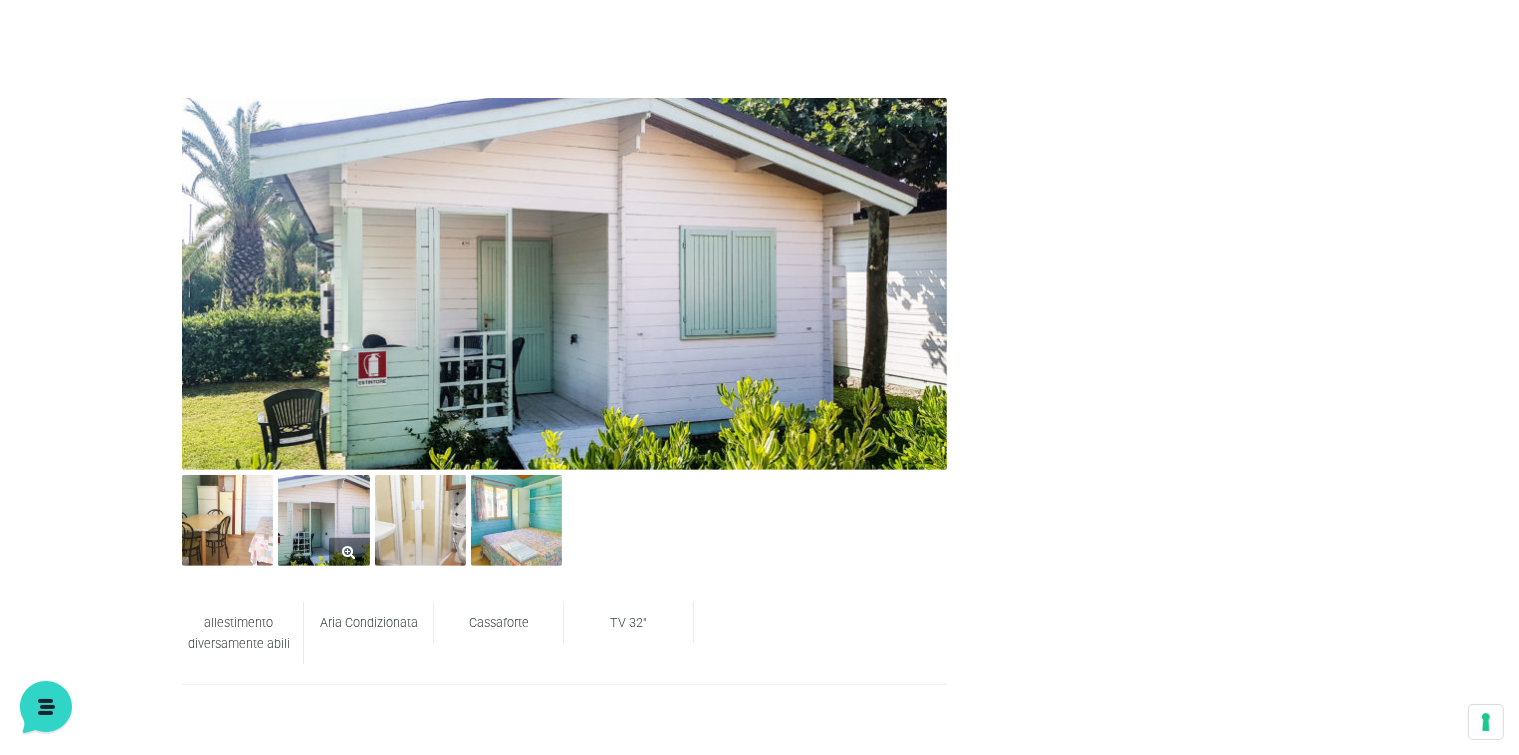 click at bounding box center (323, 520) 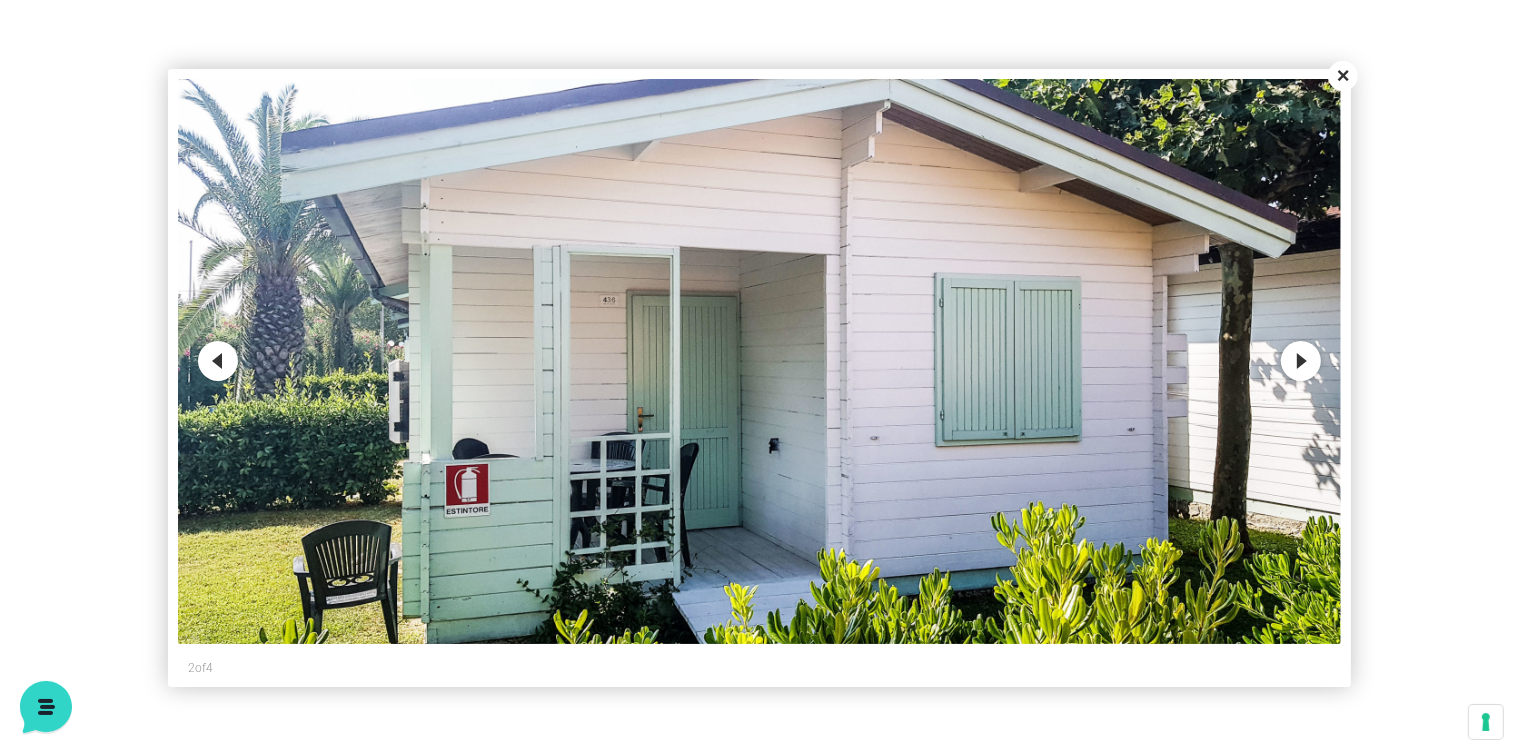 click on "Next" at bounding box center (1301, 361) 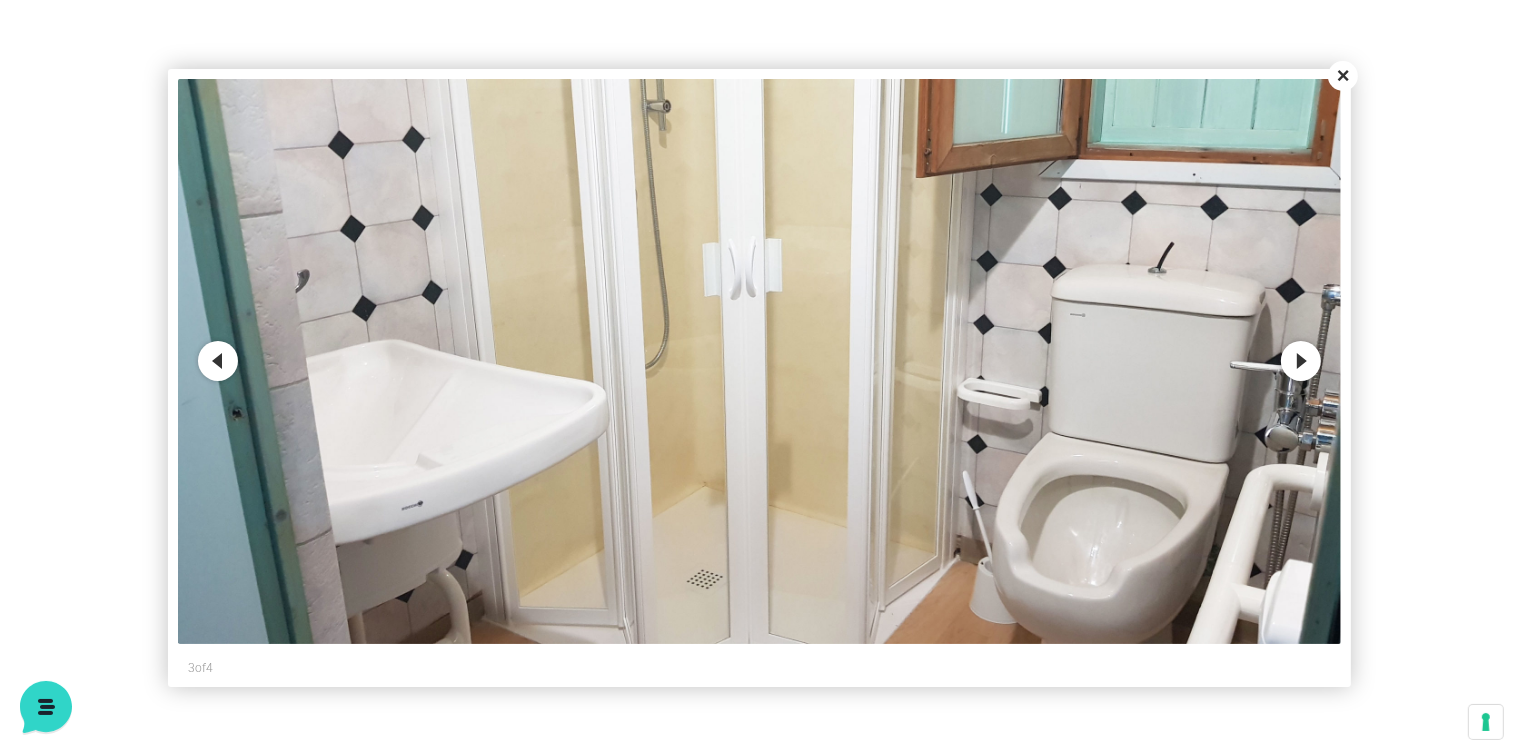 click on "Next" at bounding box center (1301, 361) 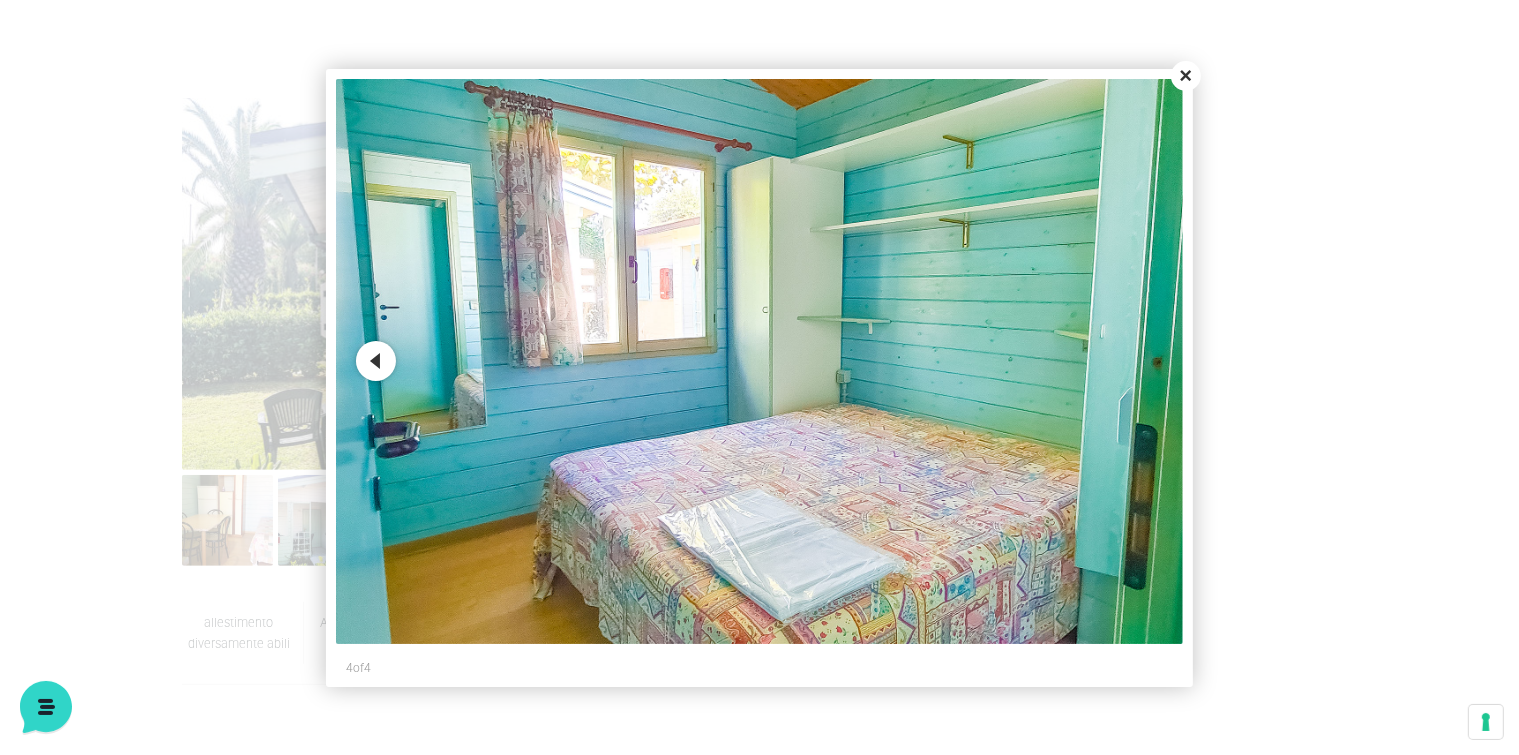 click at bounding box center (760, 361) 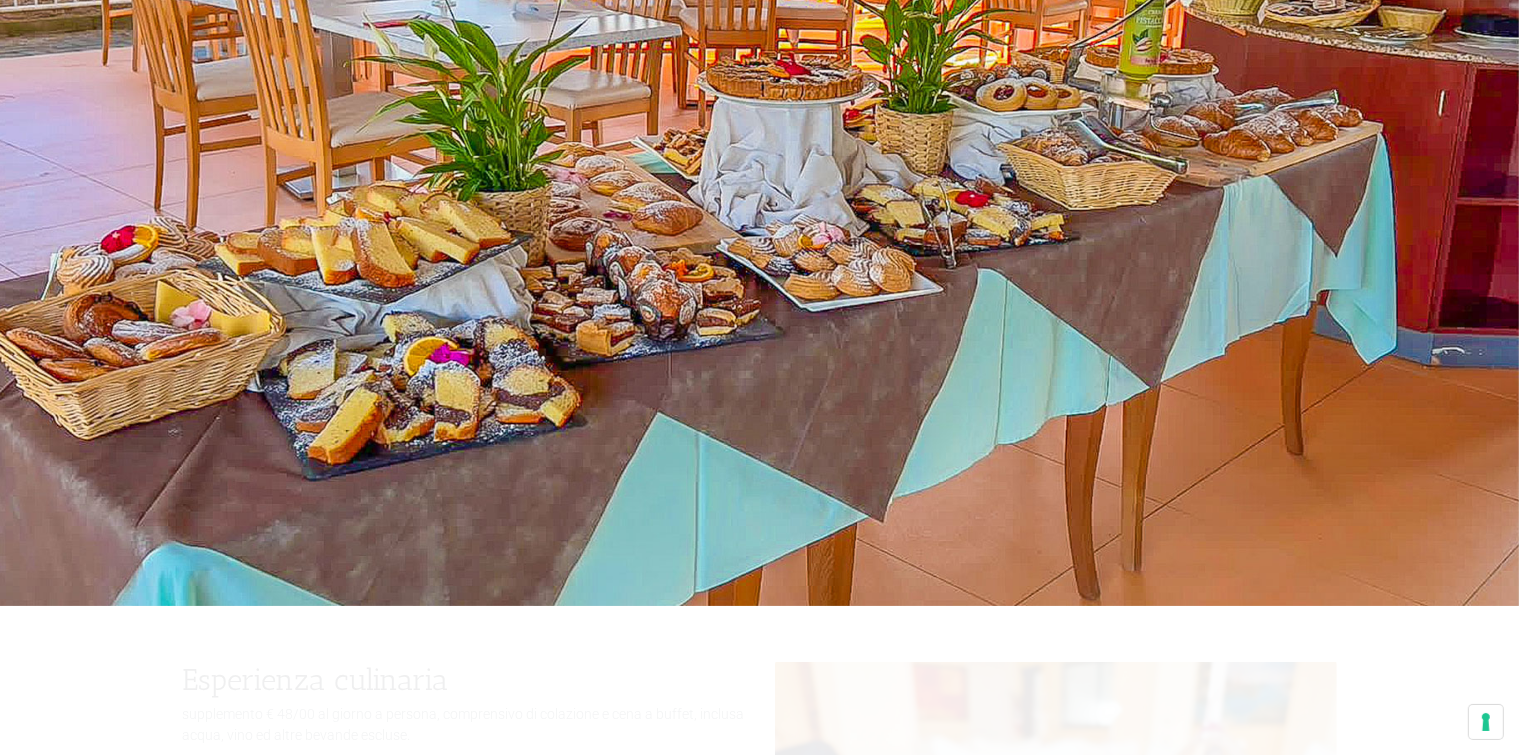 scroll, scrollTop: 0, scrollLeft: 0, axis: both 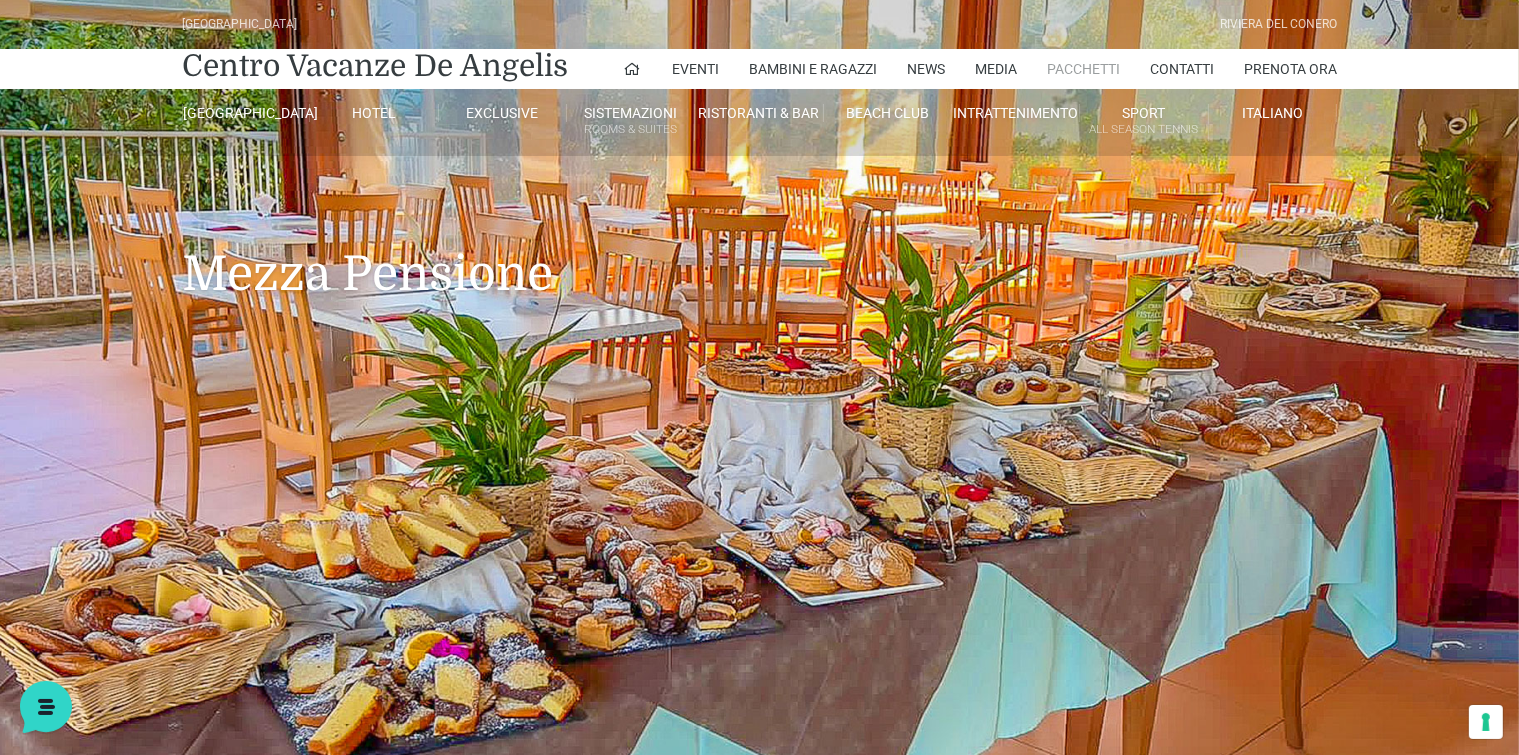 click on "Pacchetti" at bounding box center [1083, 69] 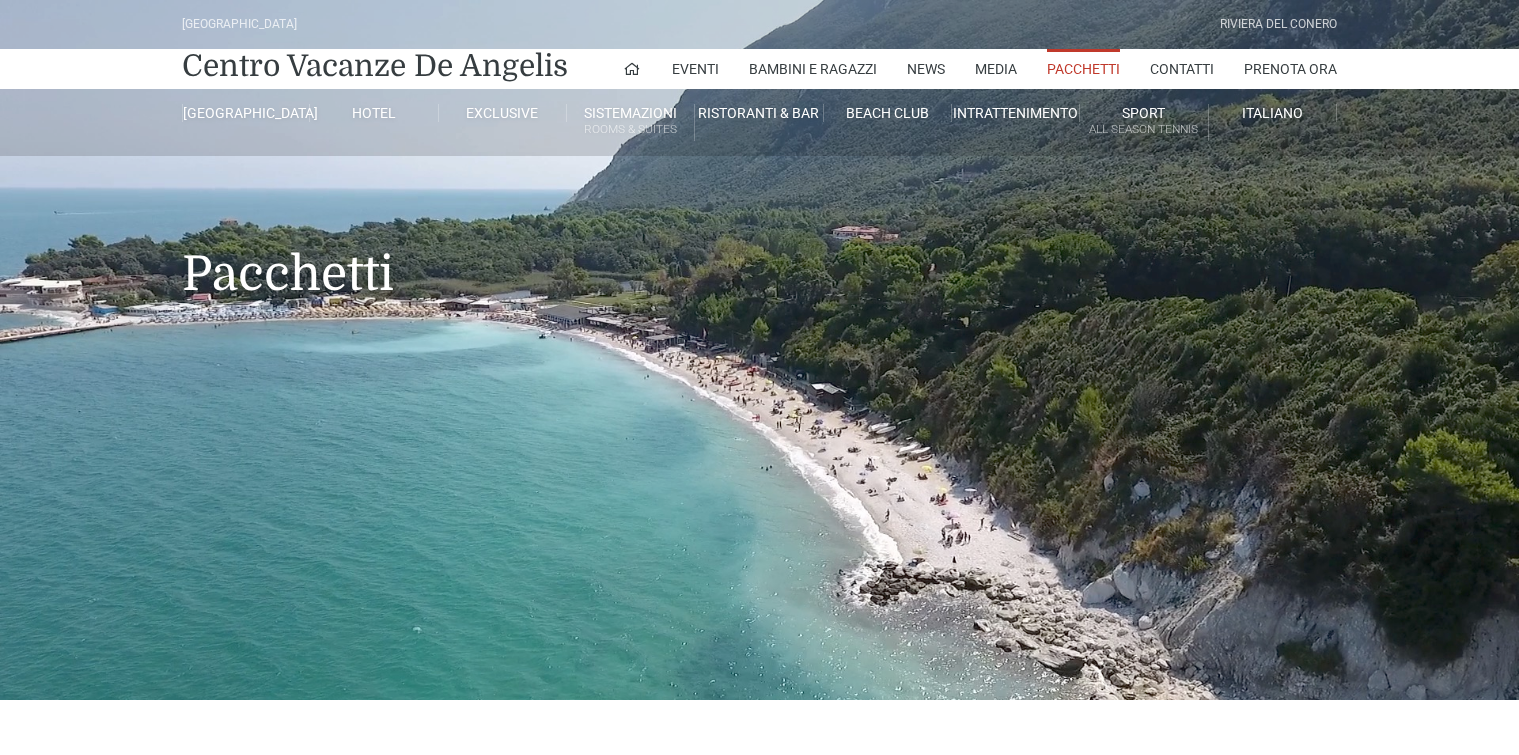 scroll, scrollTop: 0, scrollLeft: 0, axis: both 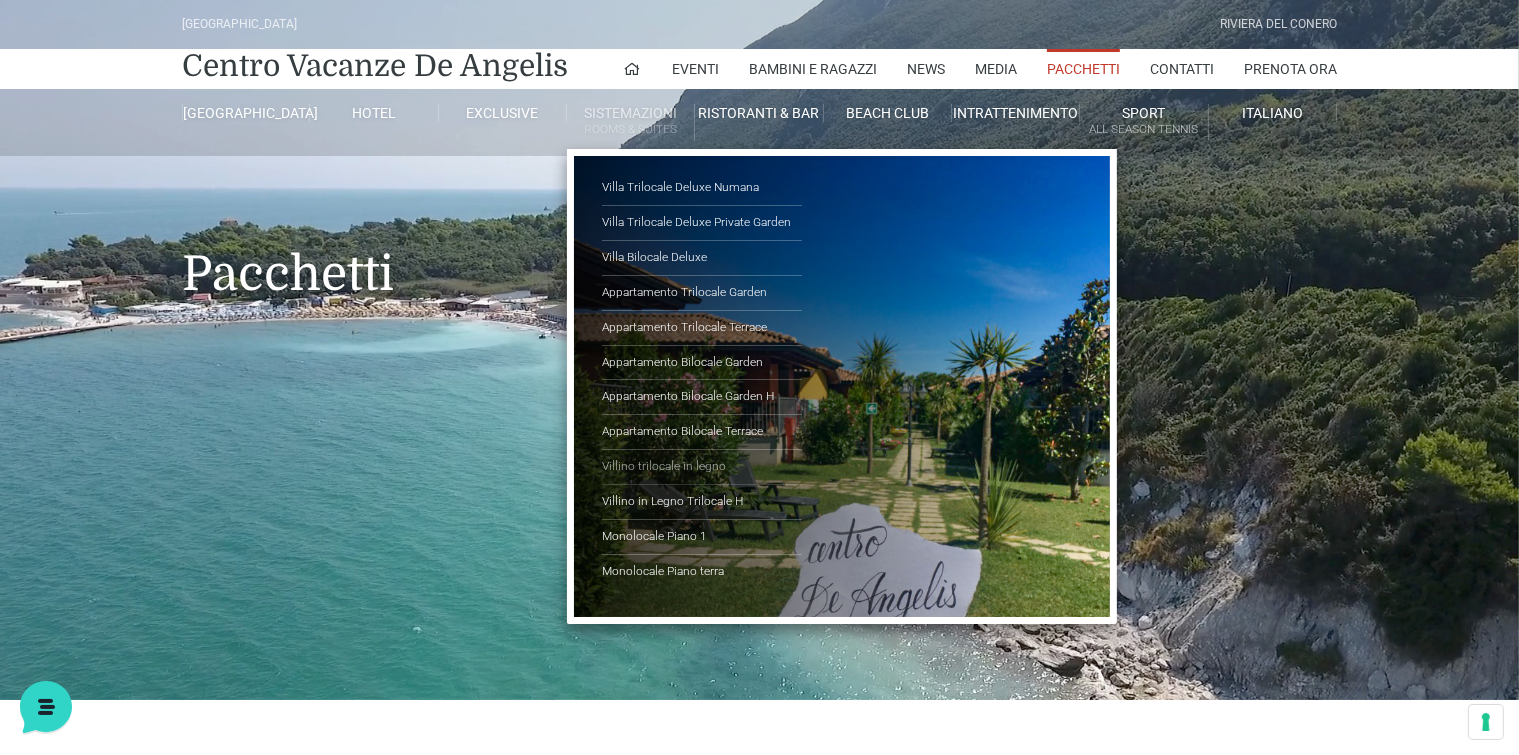 click on "Villino trilocale in legno" at bounding box center (702, 467) 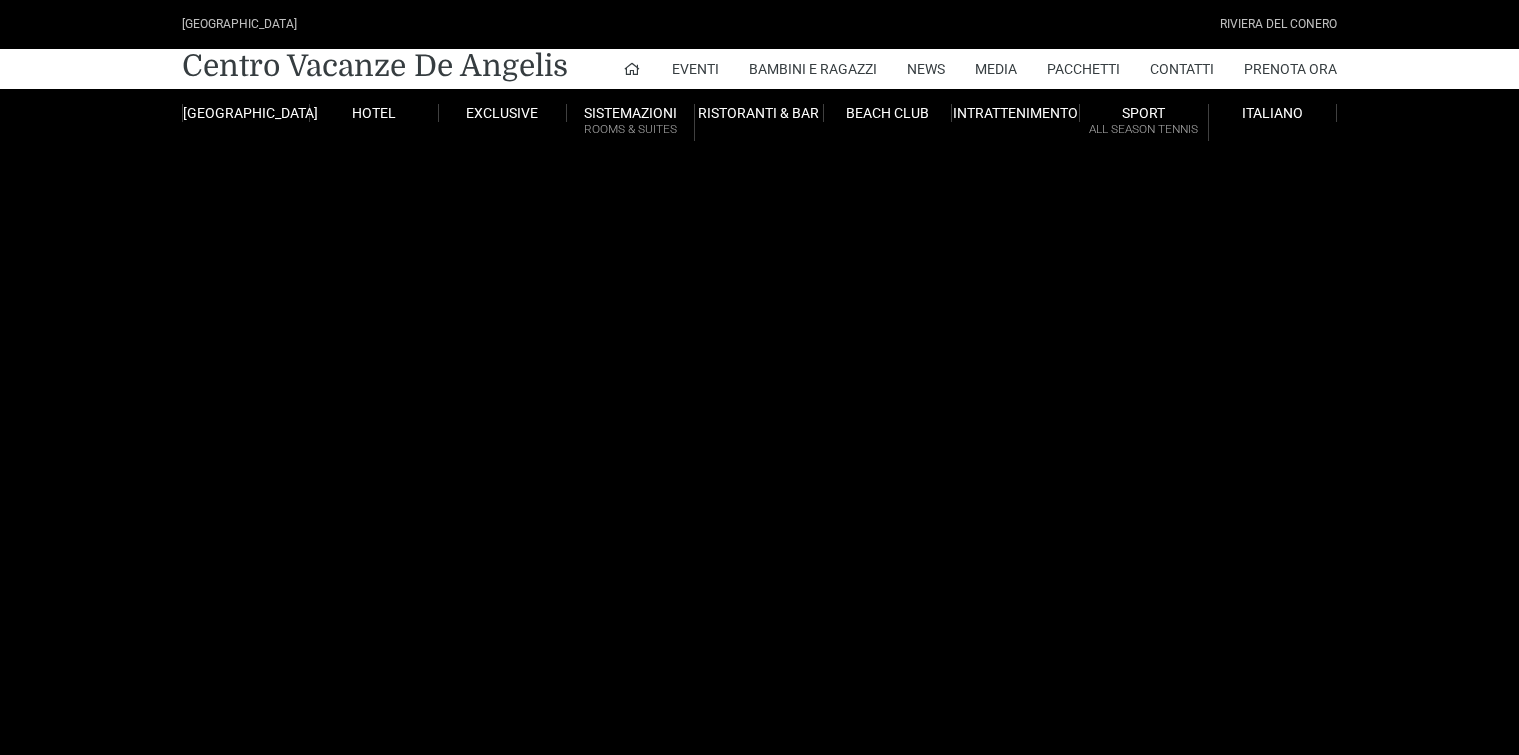 scroll, scrollTop: 0, scrollLeft: 0, axis: both 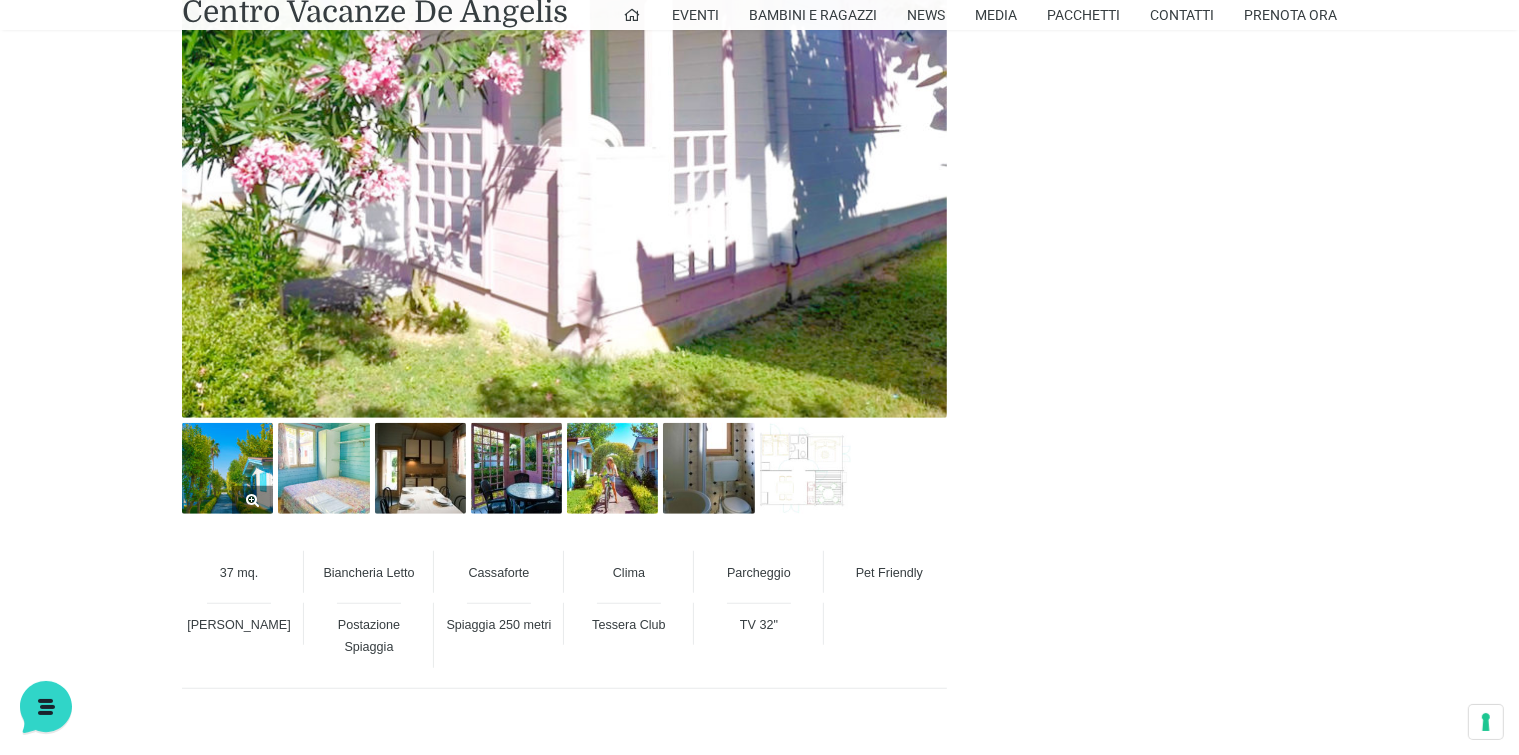 click at bounding box center (227, 468) 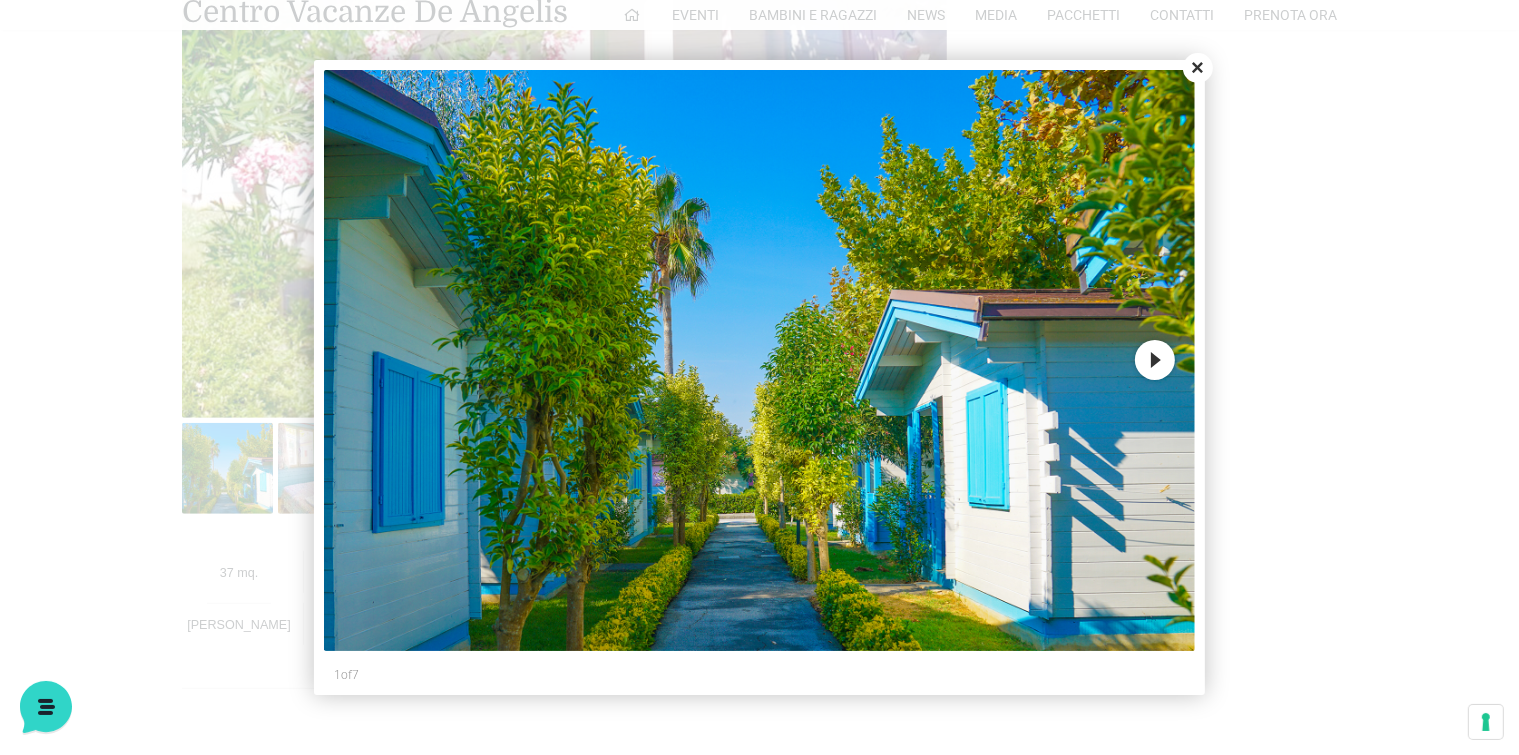 click on "Next" at bounding box center [1155, 360] 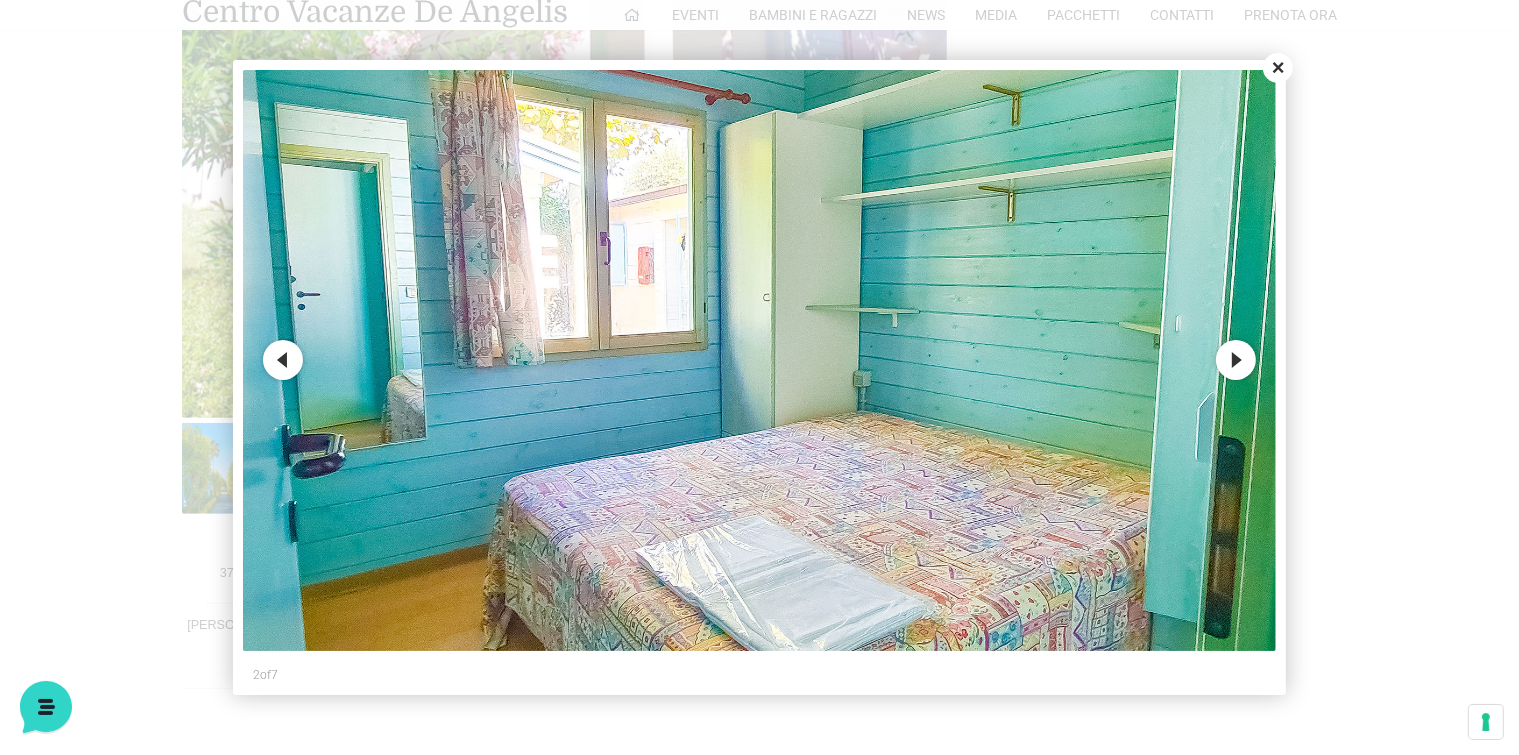 click on "Next" at bounding box center (1236, 360) 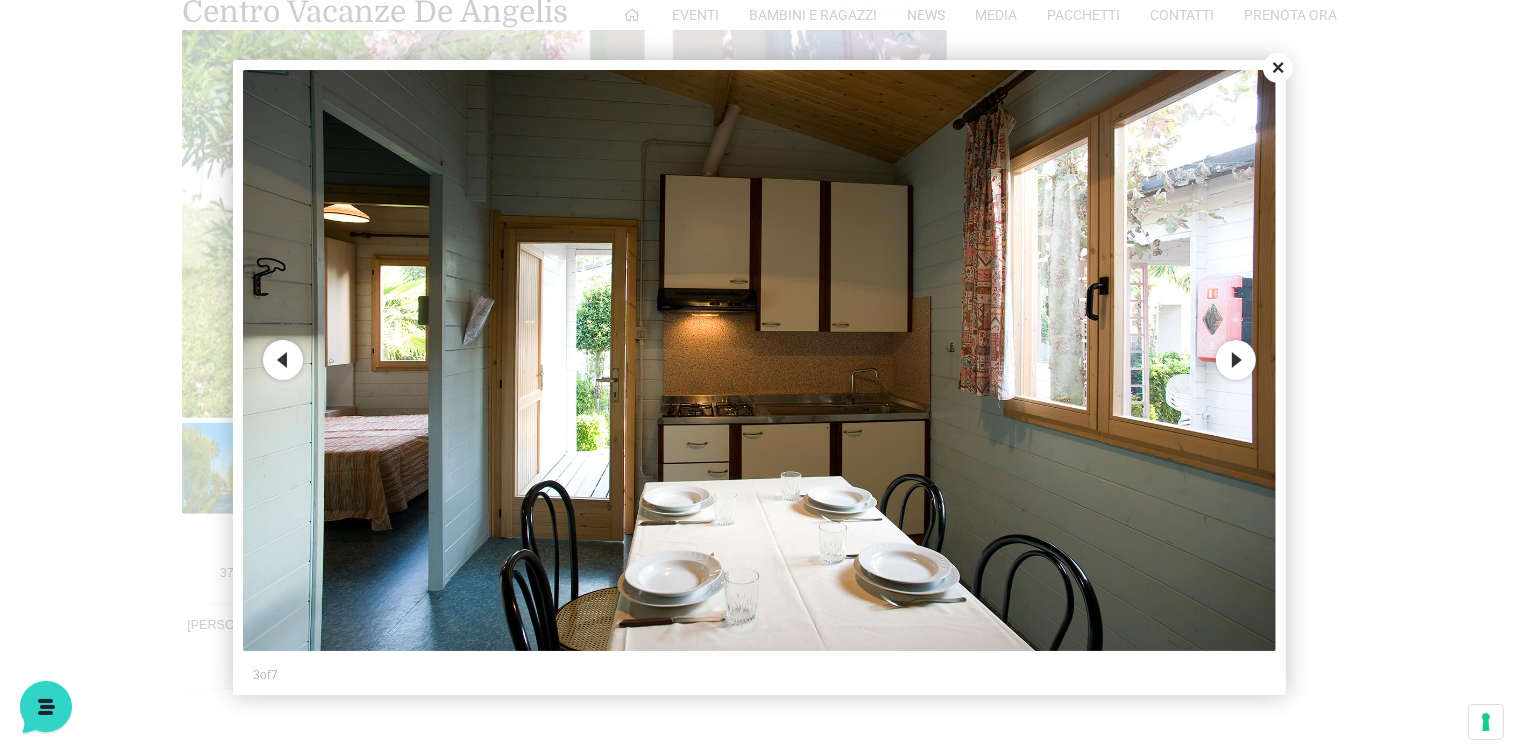 click on "Next" at bounding box center (1236, 360) 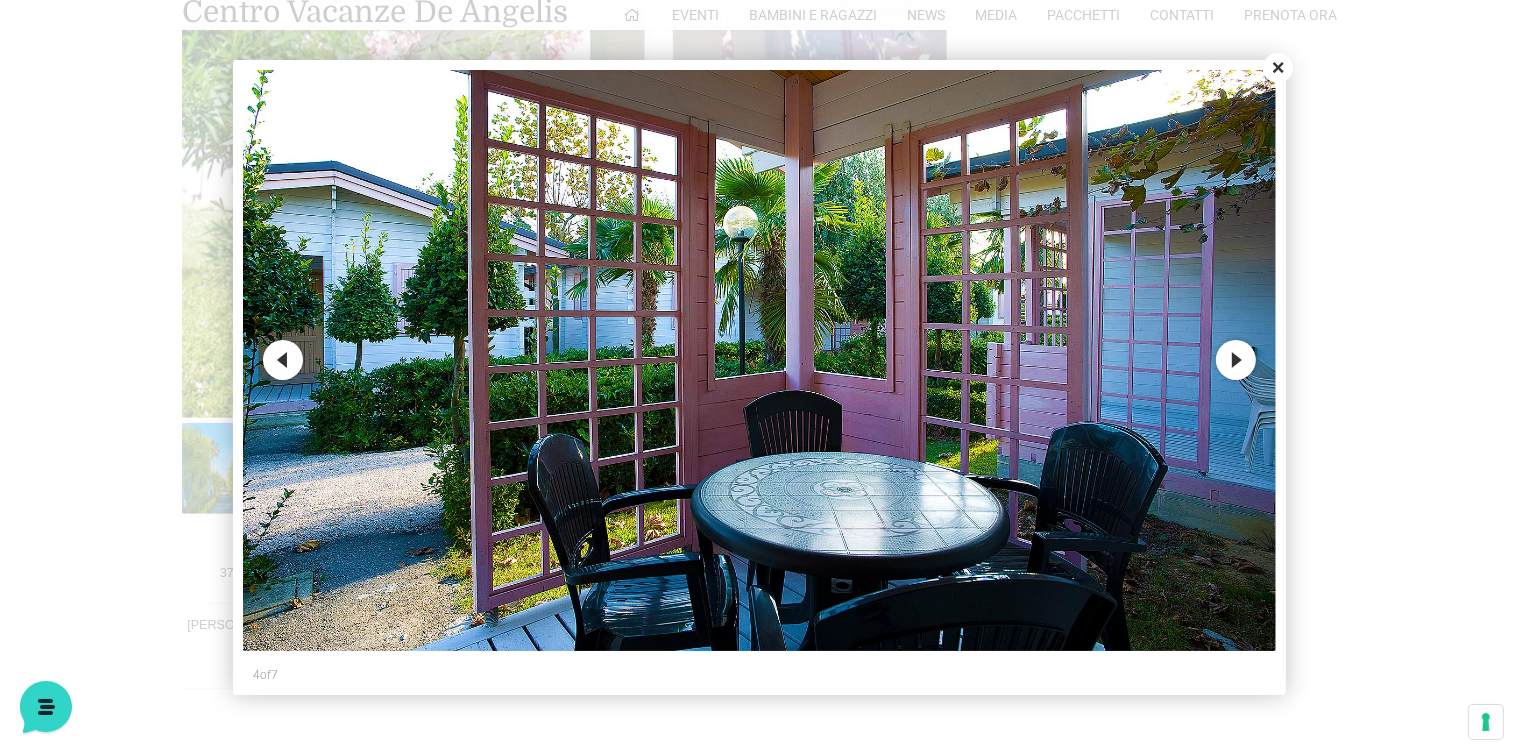 click on "Next" at bounding box center (1236, 360) 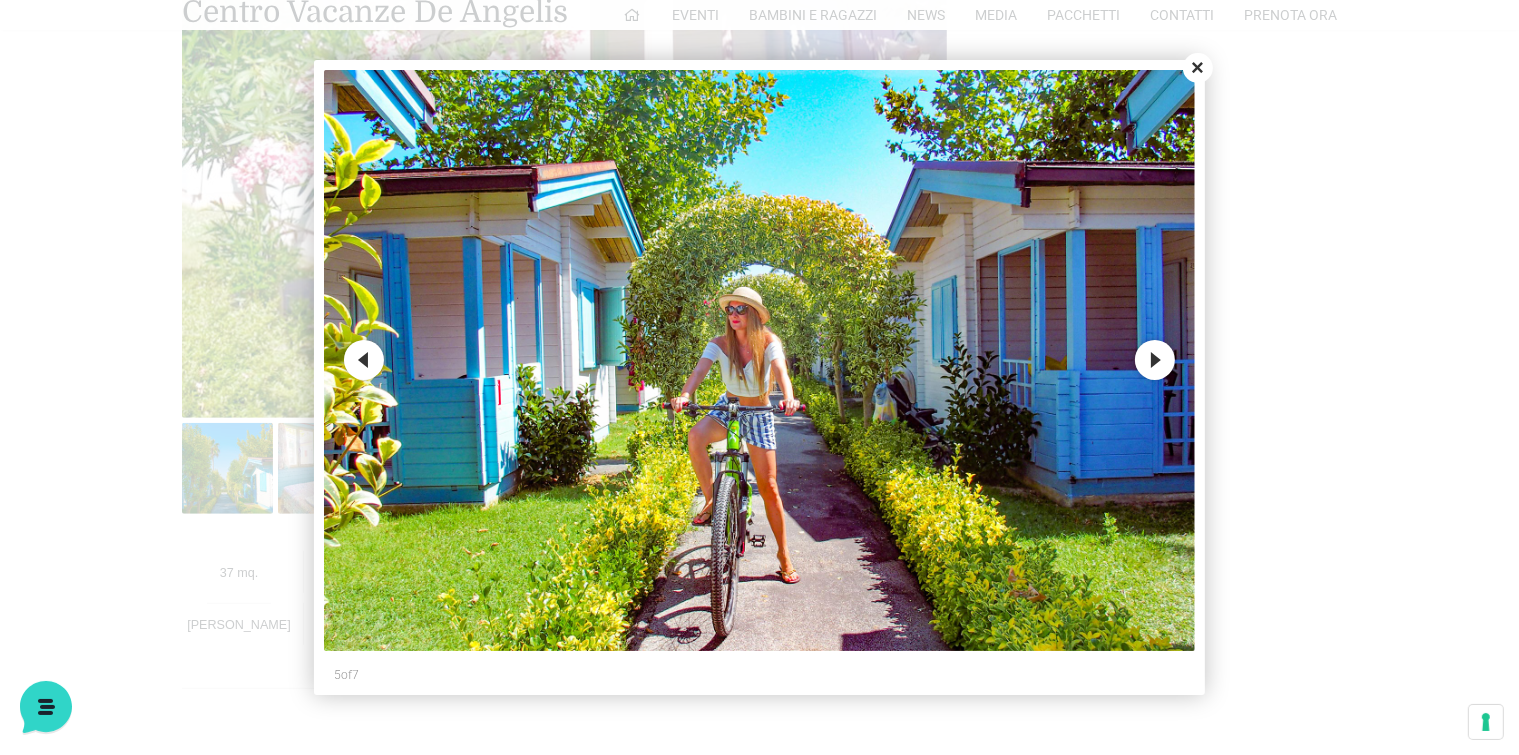 click on "Next" at bounding box center (1155, 360) 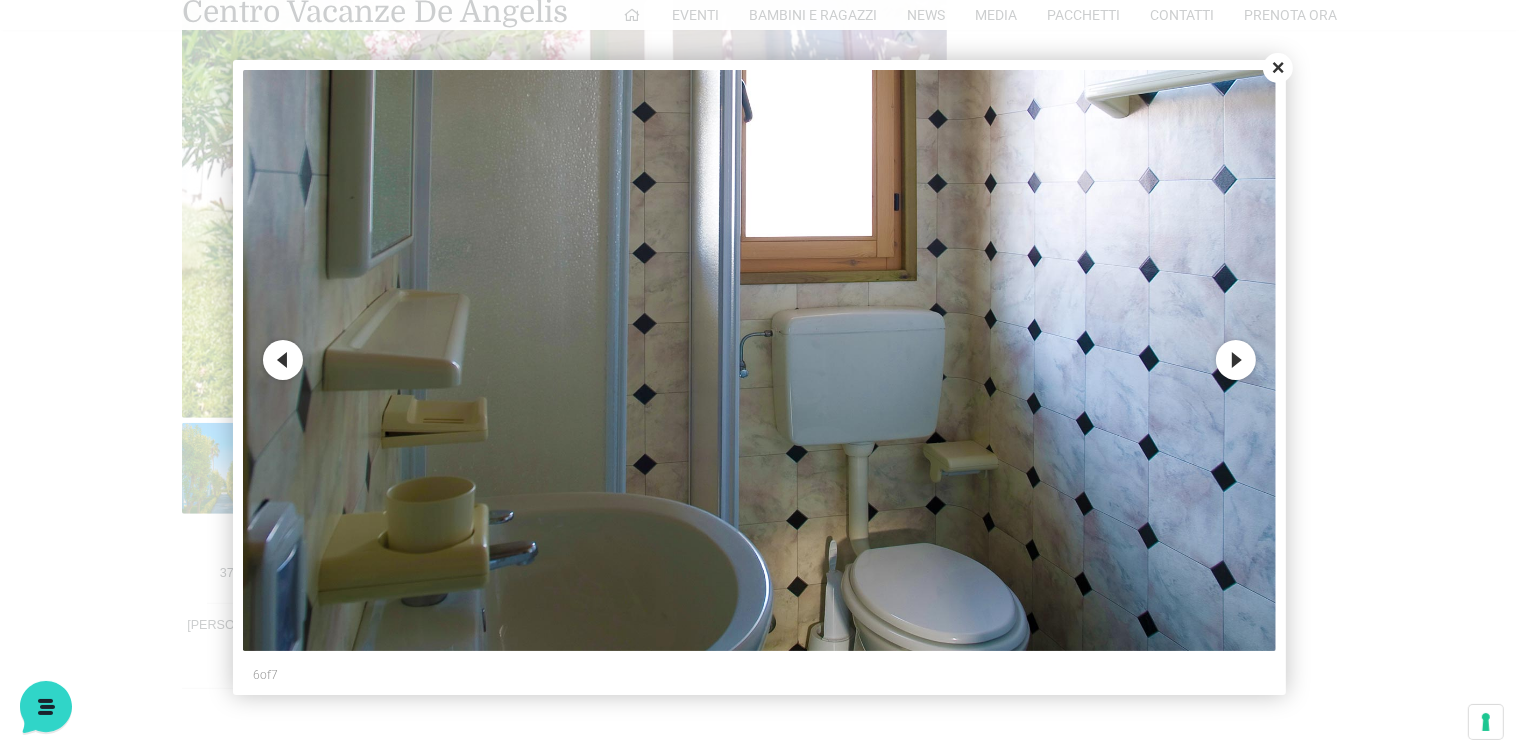 click at bounding box center (759, 360) 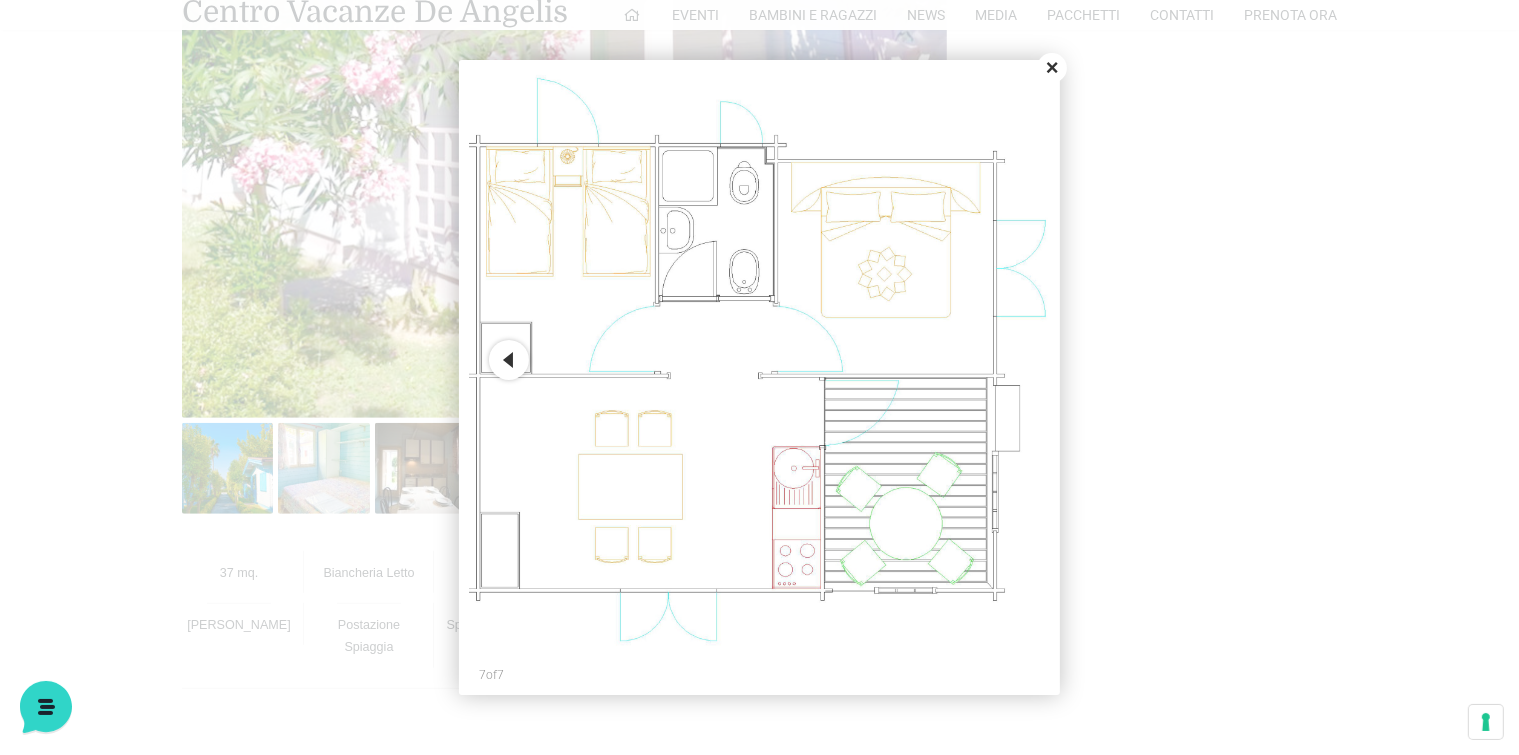 click on "Close" at bounding box center [1052, 68] 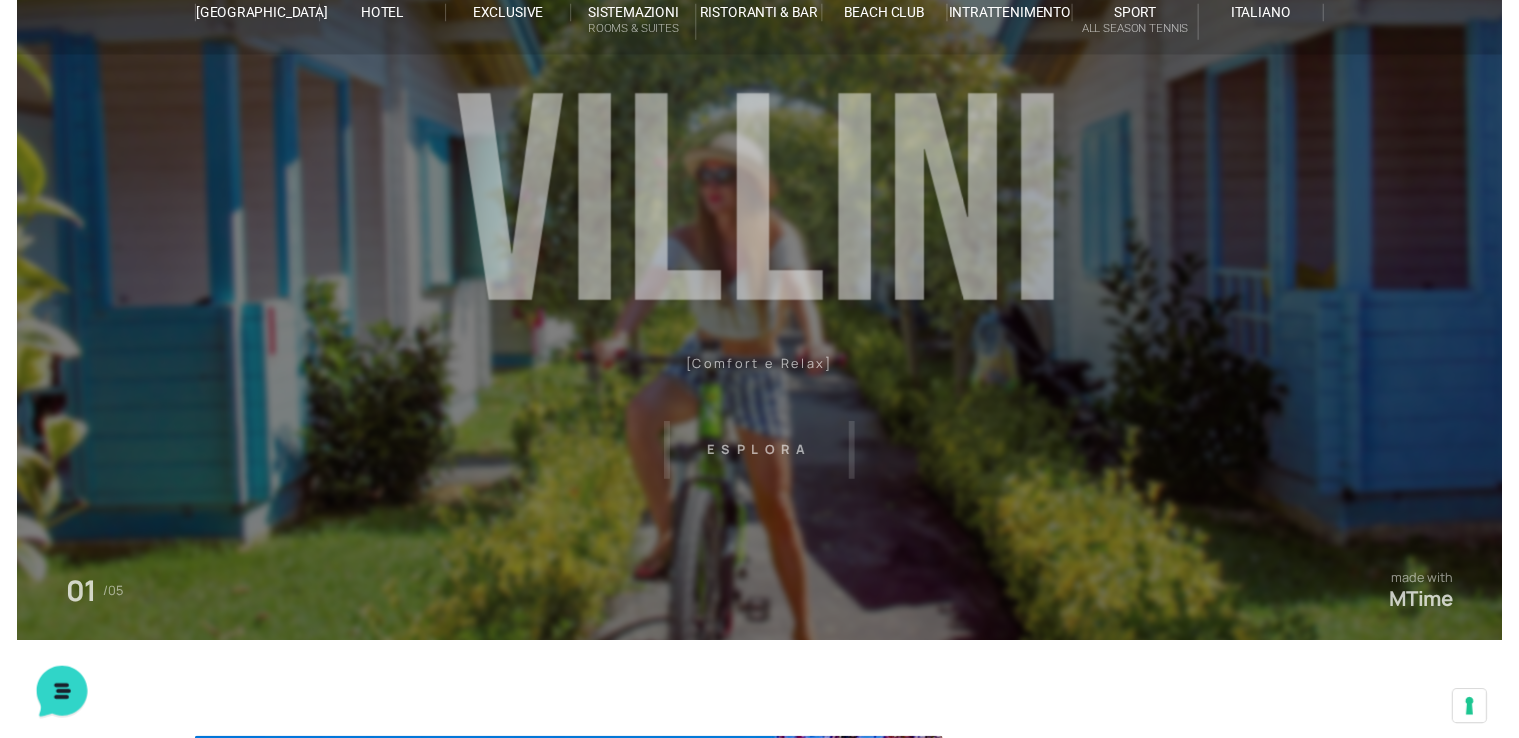 scroll, scrollTop: 0, scrollLeft: 0, axis: both 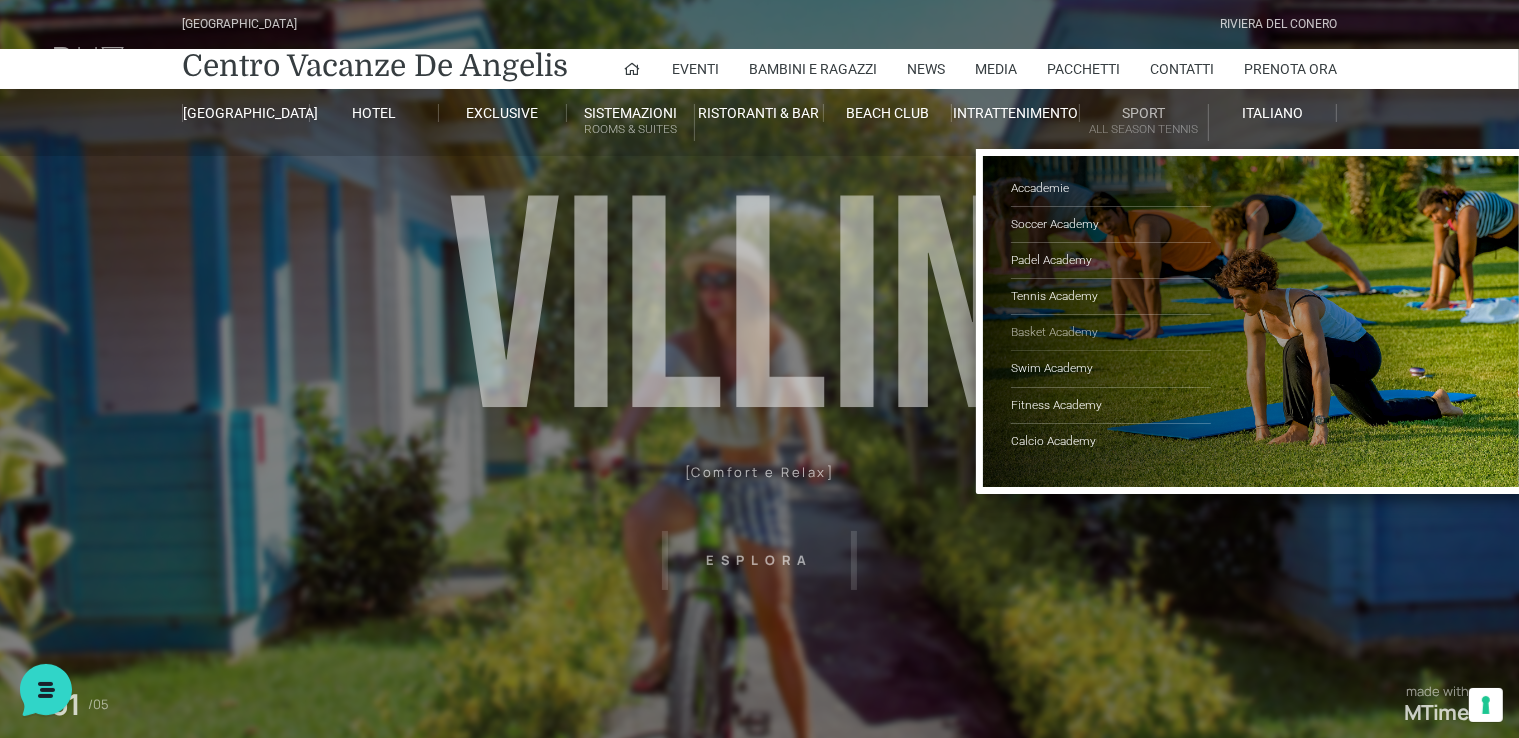 click on "Basket Academy" at bounding box center (1111, 333) 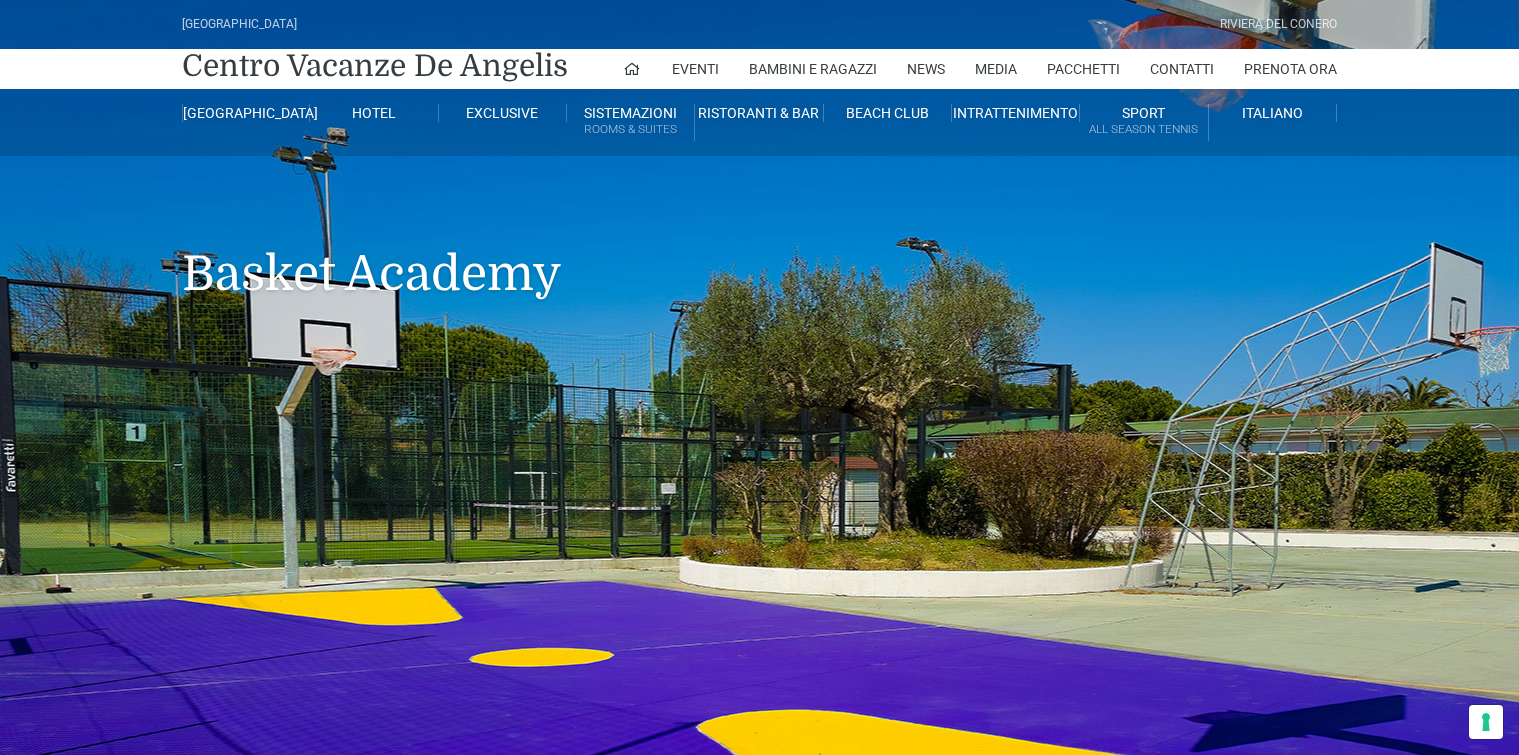 scroll, scrollTop: 0, scrollLeft: 0, axis: both 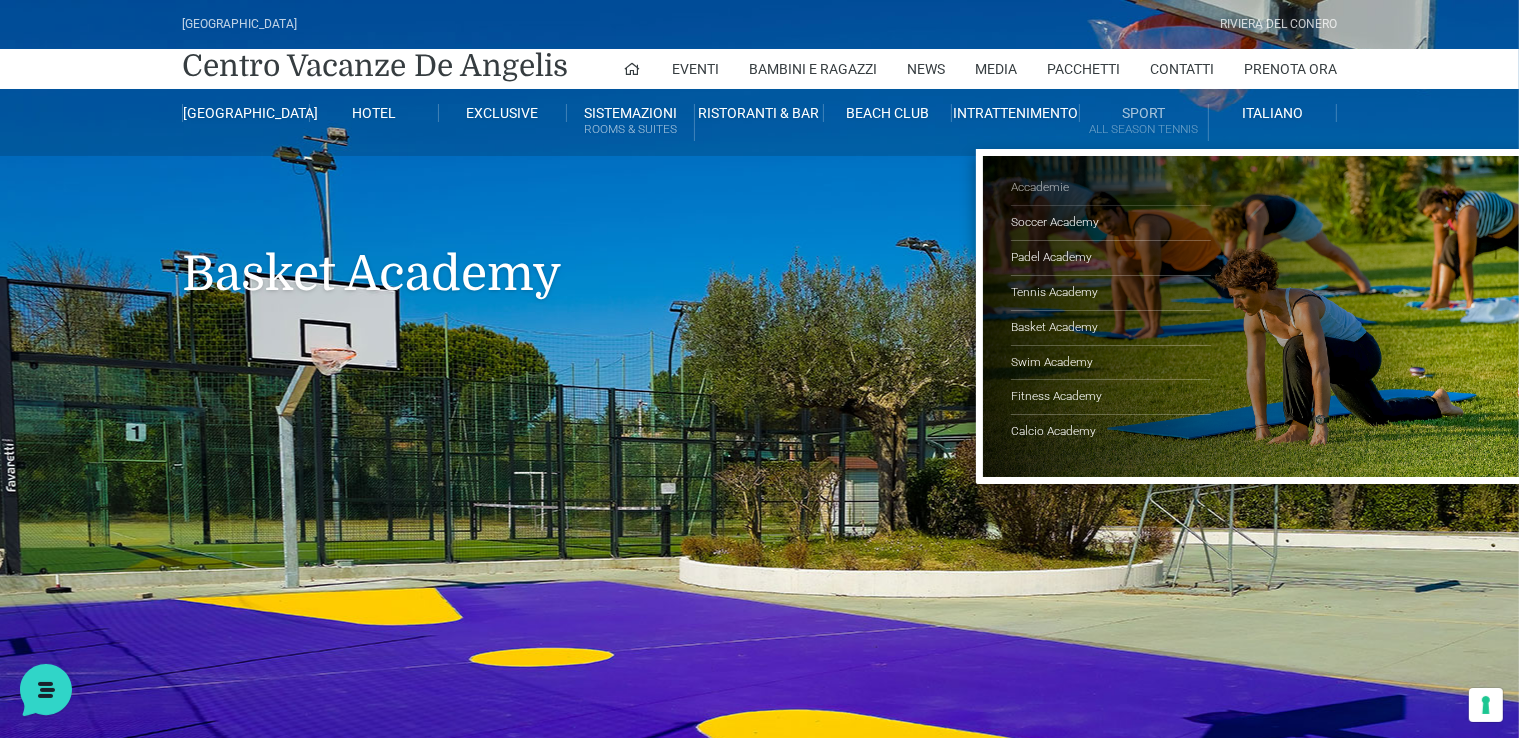 click on "Accademie" at bounding box center [1111, 188] 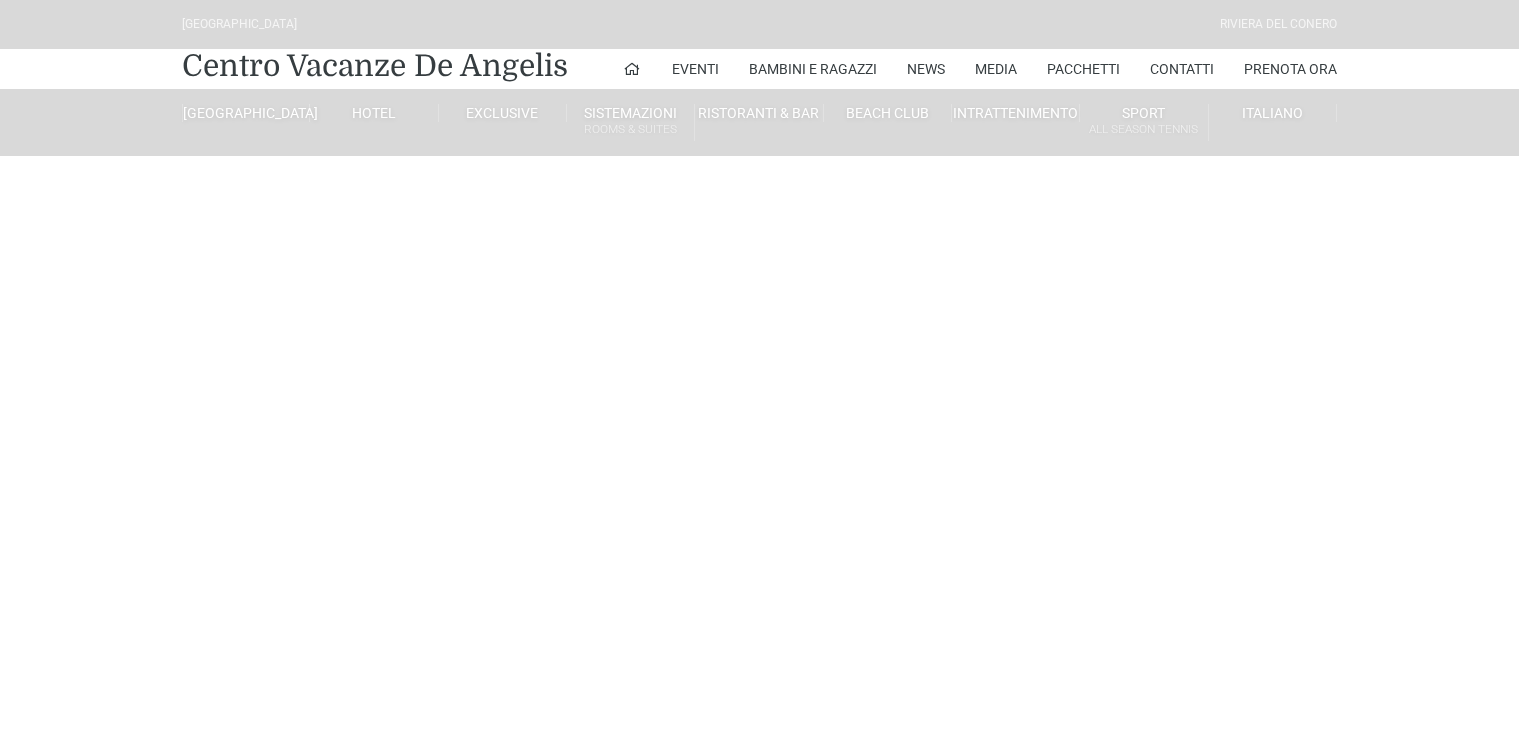 scroll, scrollTop: 0, scrollLeft: 0, axis: both 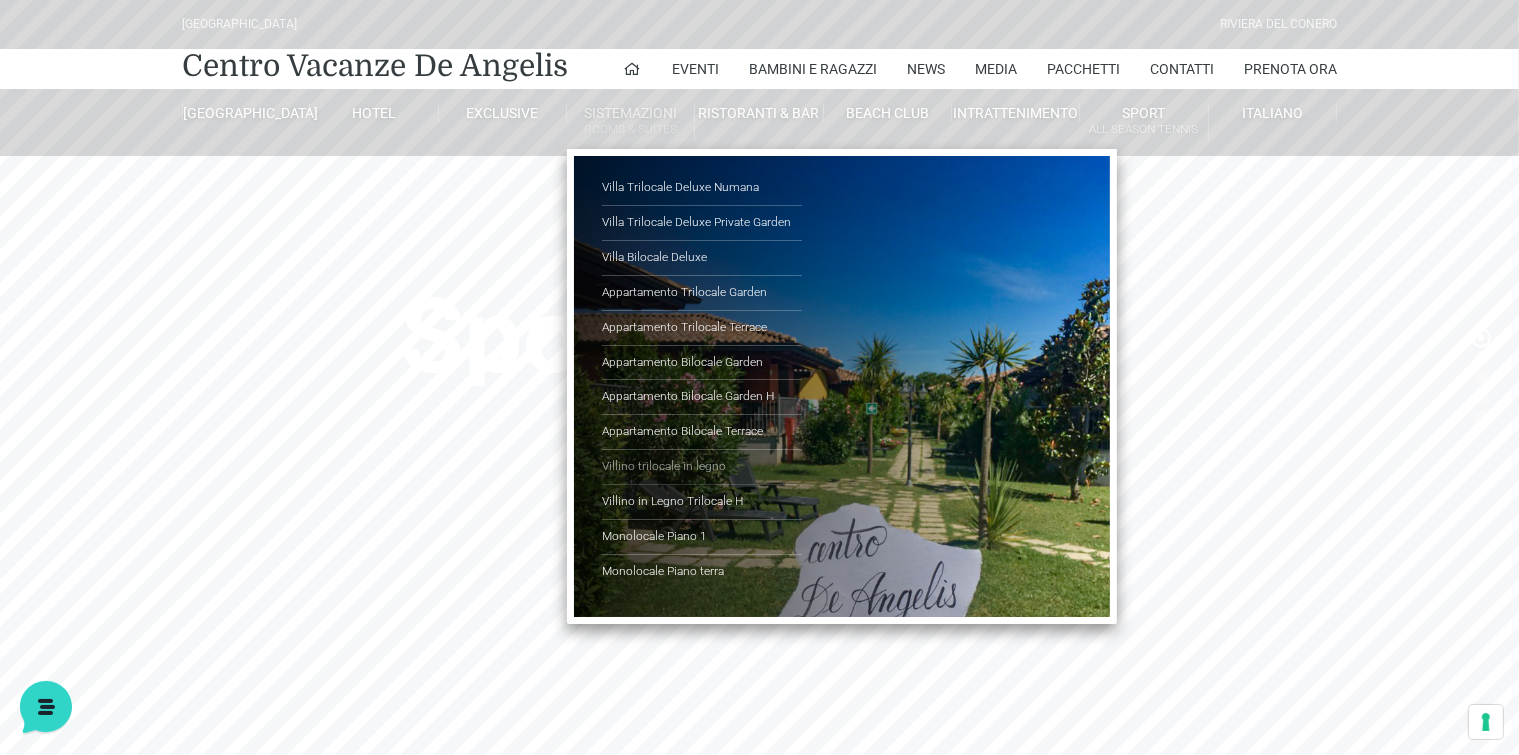 click on "Villino trilocale in legno" at bounding box center [702, 467] 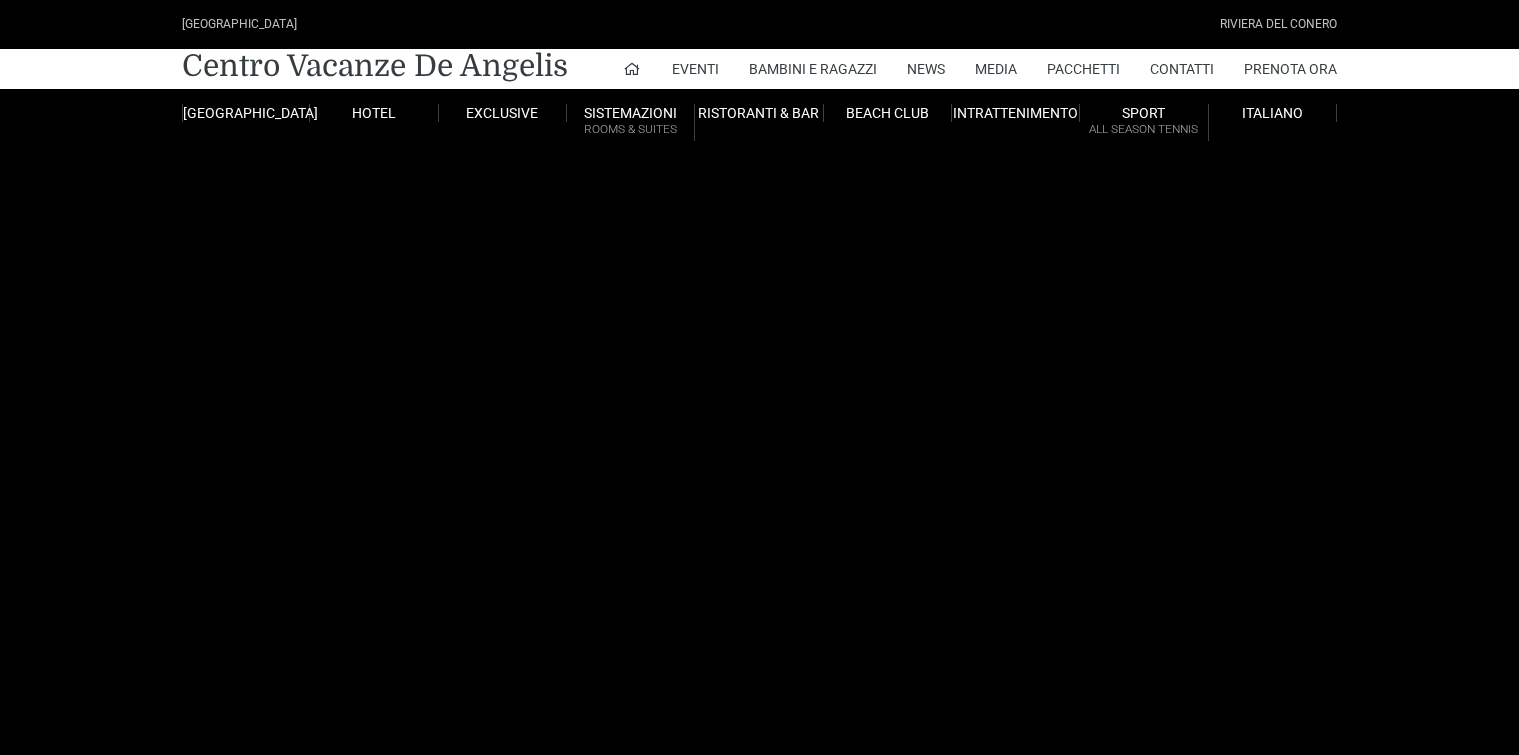 scroll, scrollTop: 0, scrollLeft: 0, axis: both 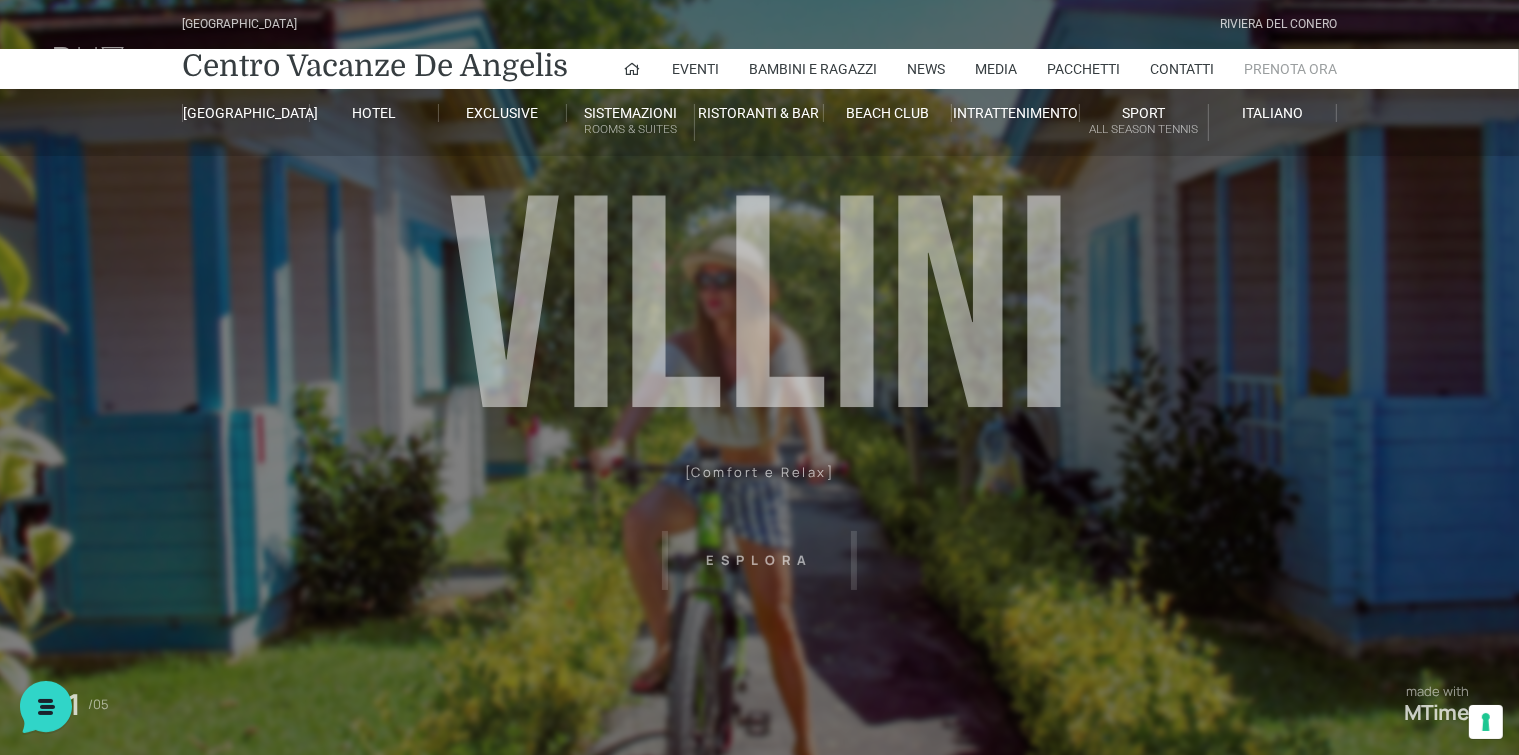 click on "Prenota Ora" at bounding box center (1290, 69) 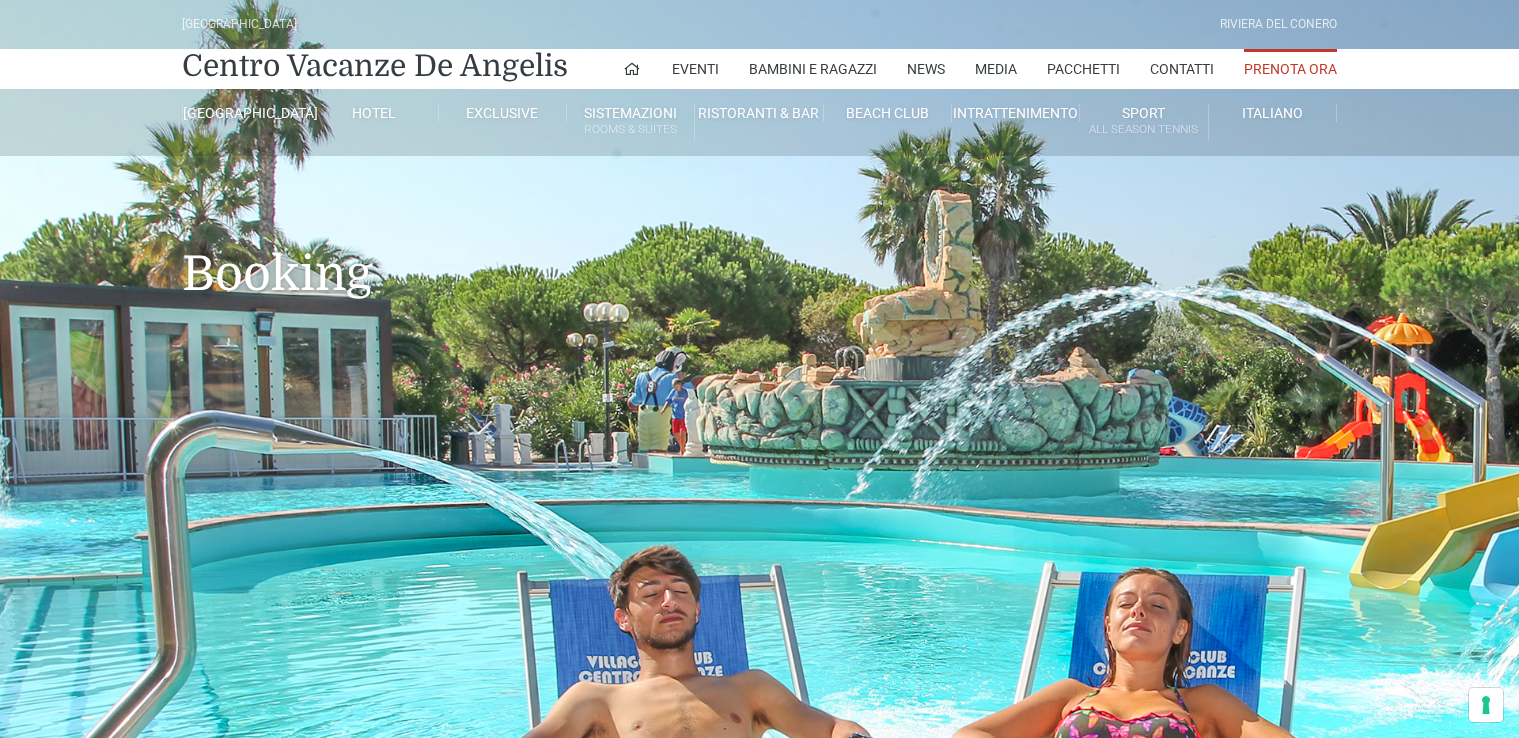 scroll, scrollTop: 0, scrollLeft: 0, axis: both 